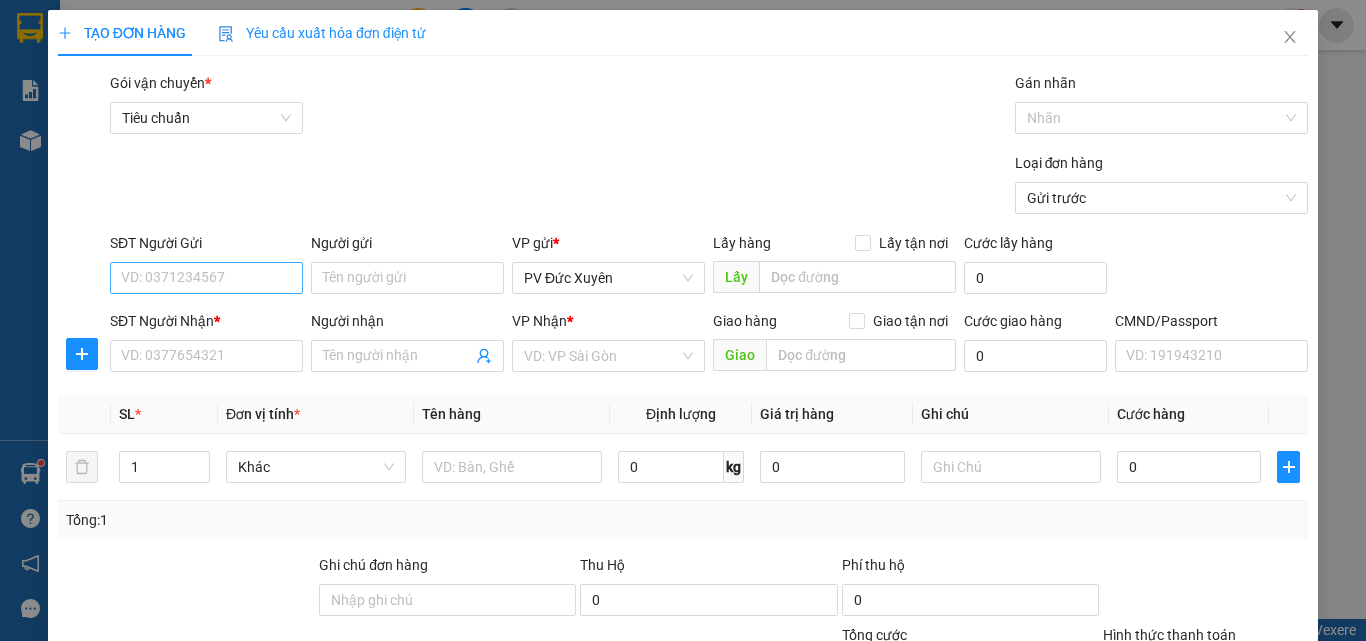 scroll, scrollTop: 0, scrollLeft: 0, axis: both 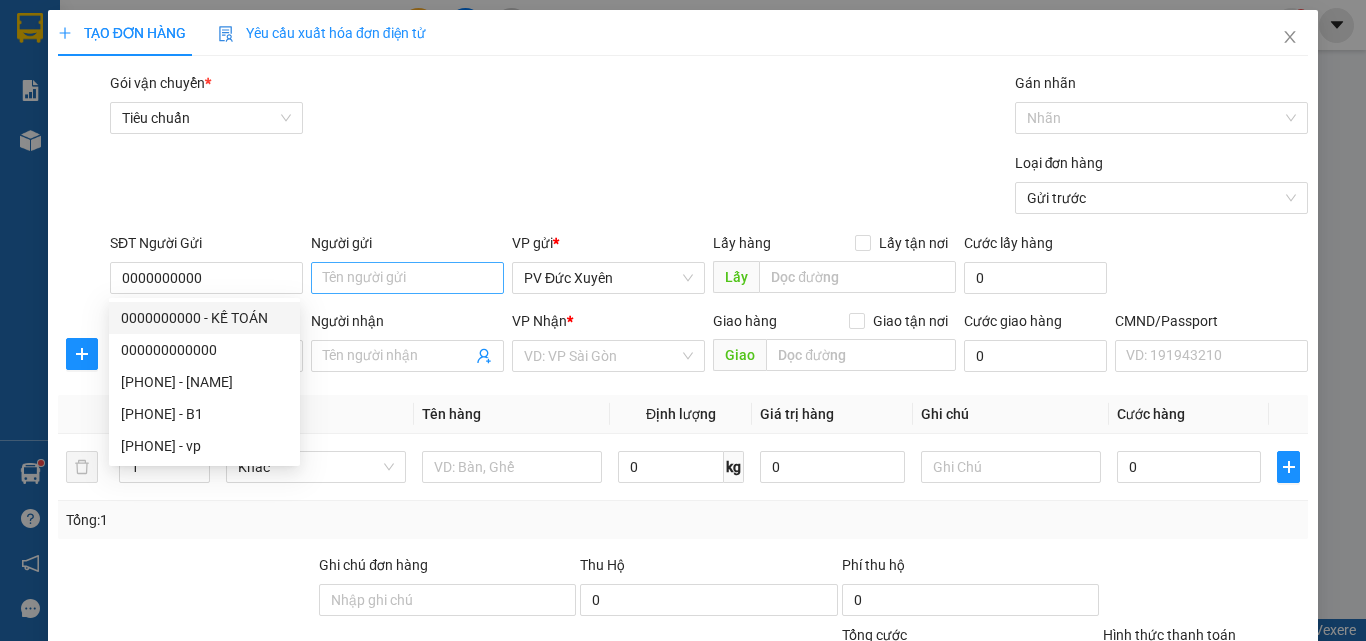 type on "0000000000" 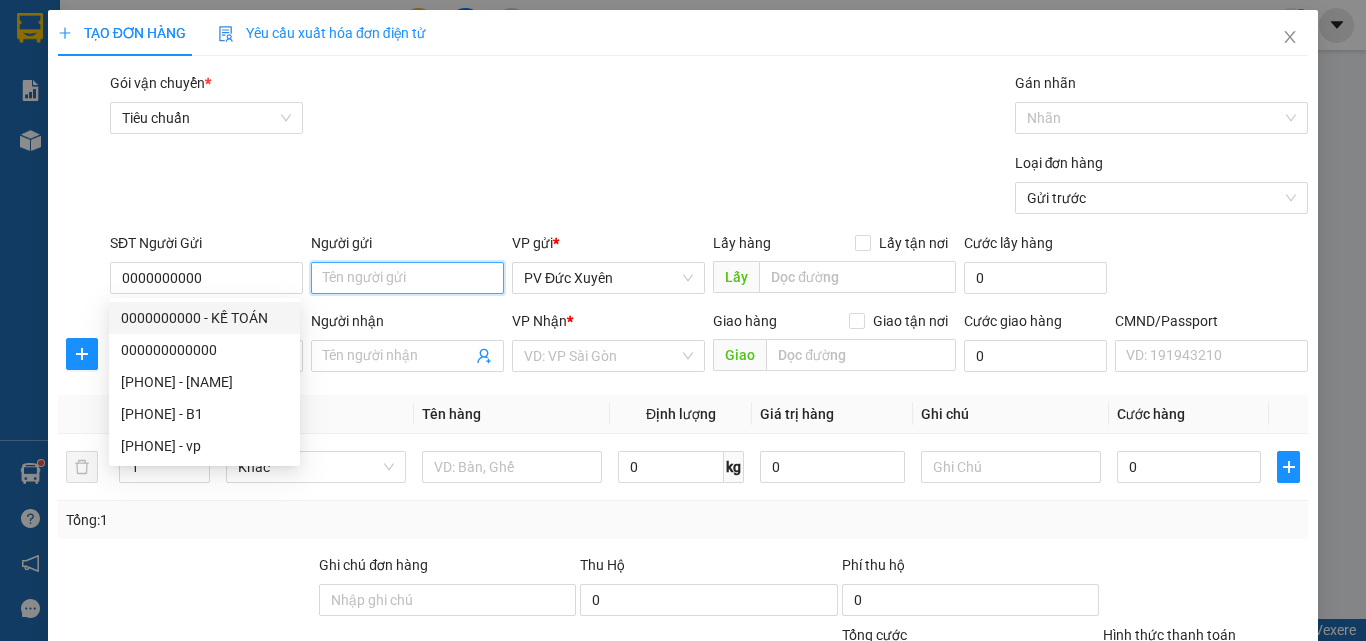 click on "Người gửi" at bounding box center [407, 278] 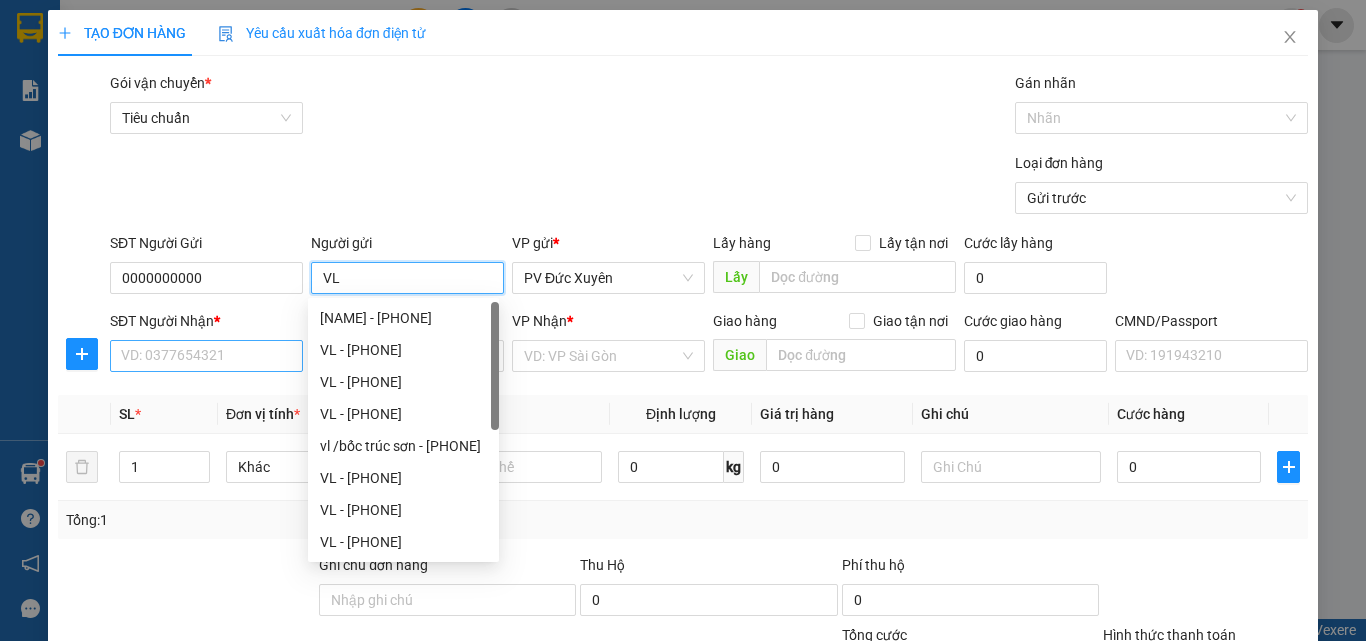 type on "VL" 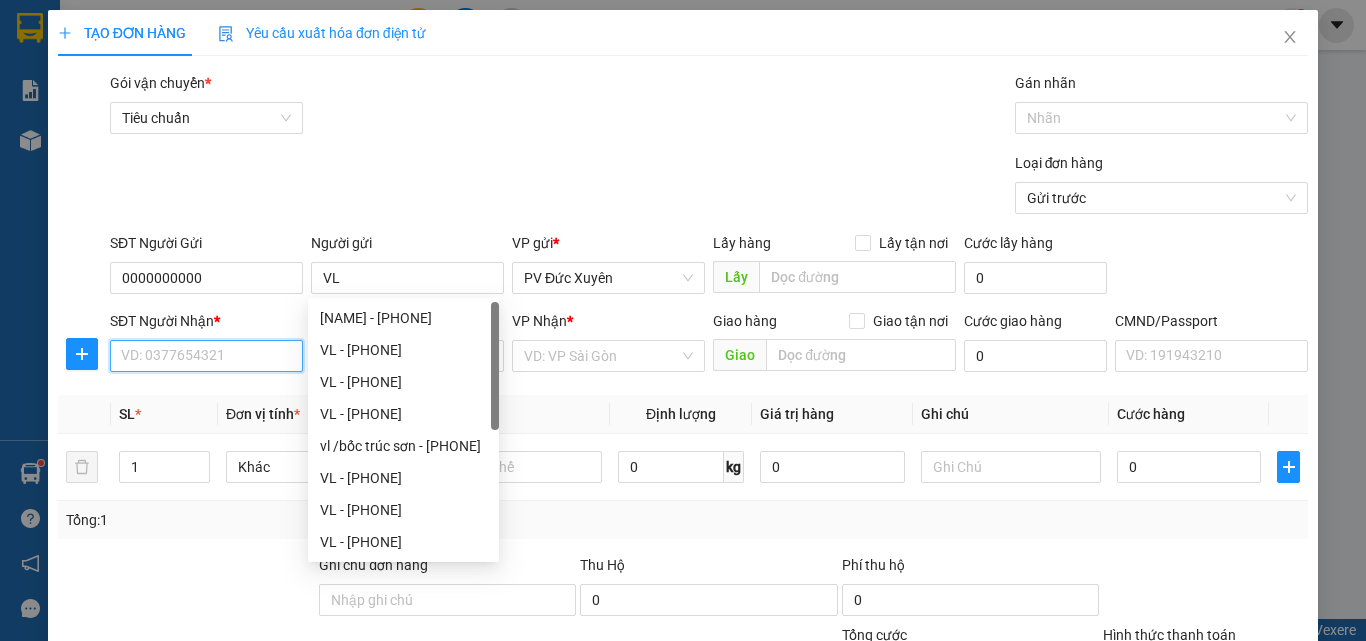 click on "SĐT Người Nhận  *" at bounding box center [206, 356] 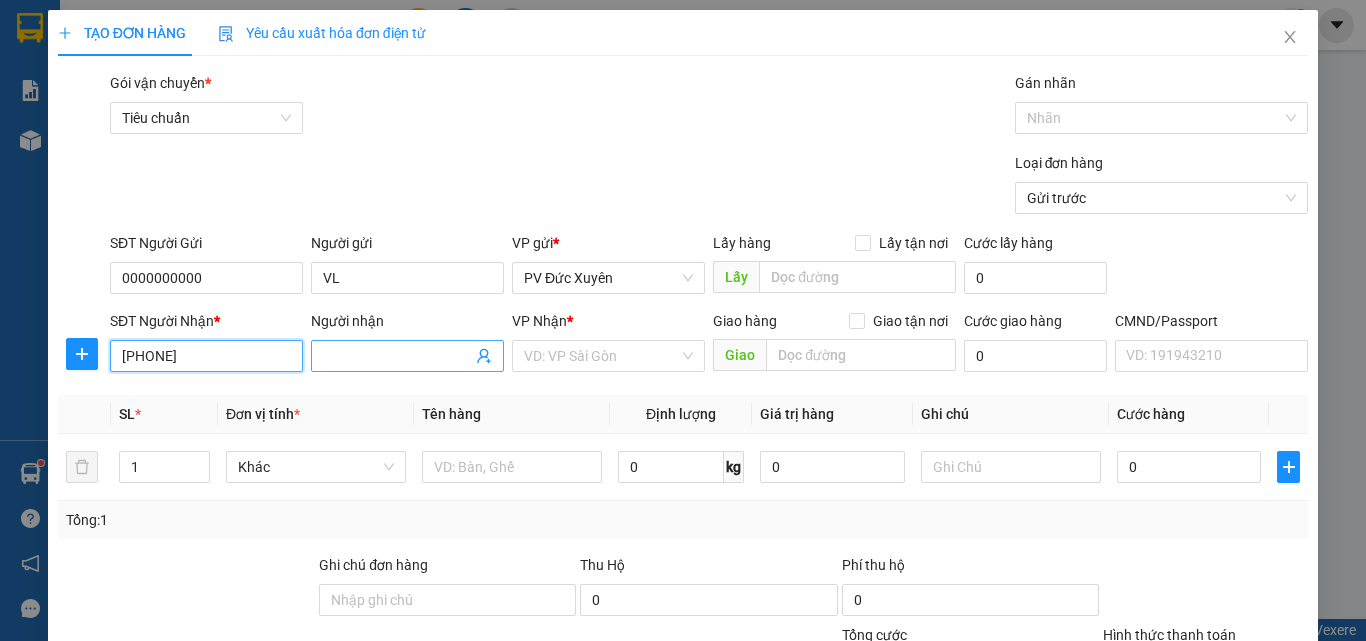 type on "[PHONE]" 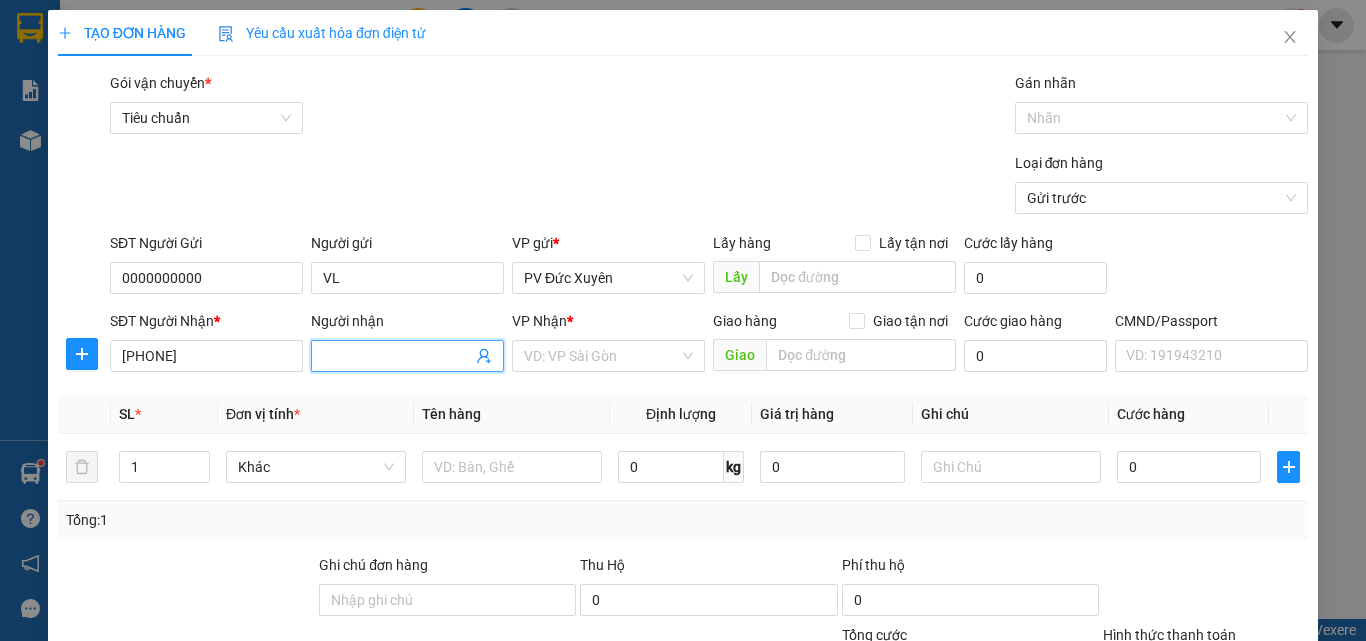click on "Người nhận" at bounding box center [397, 356] 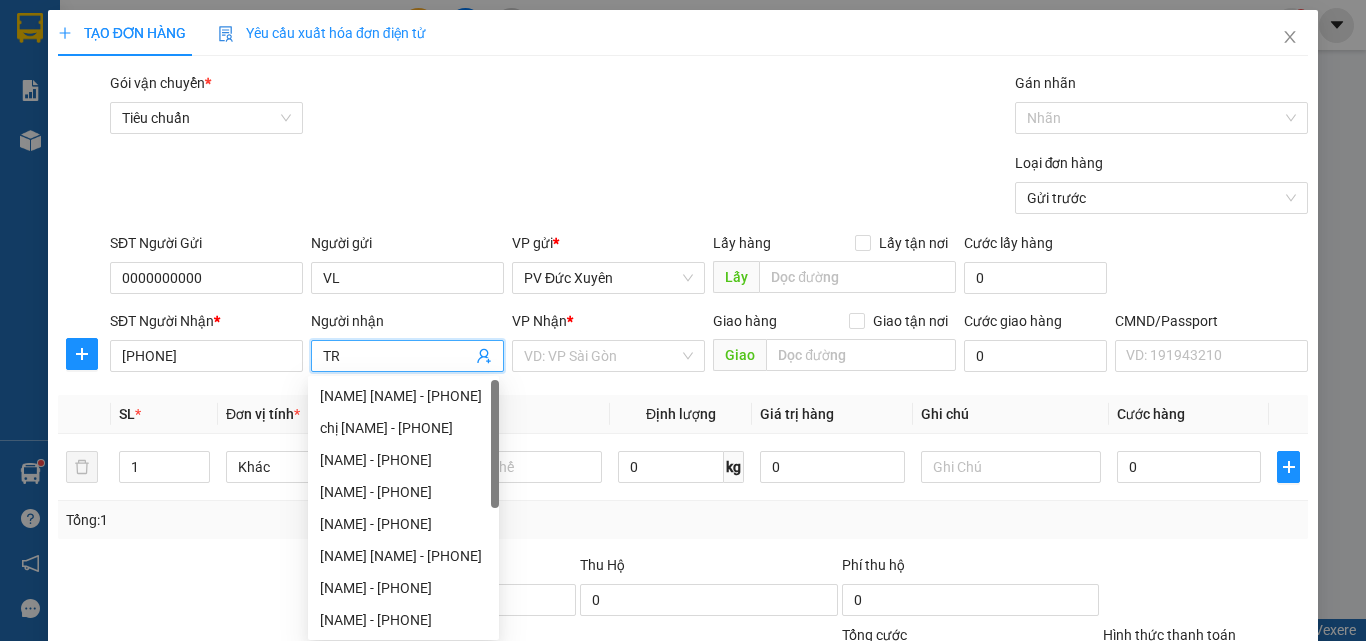 type on "T" 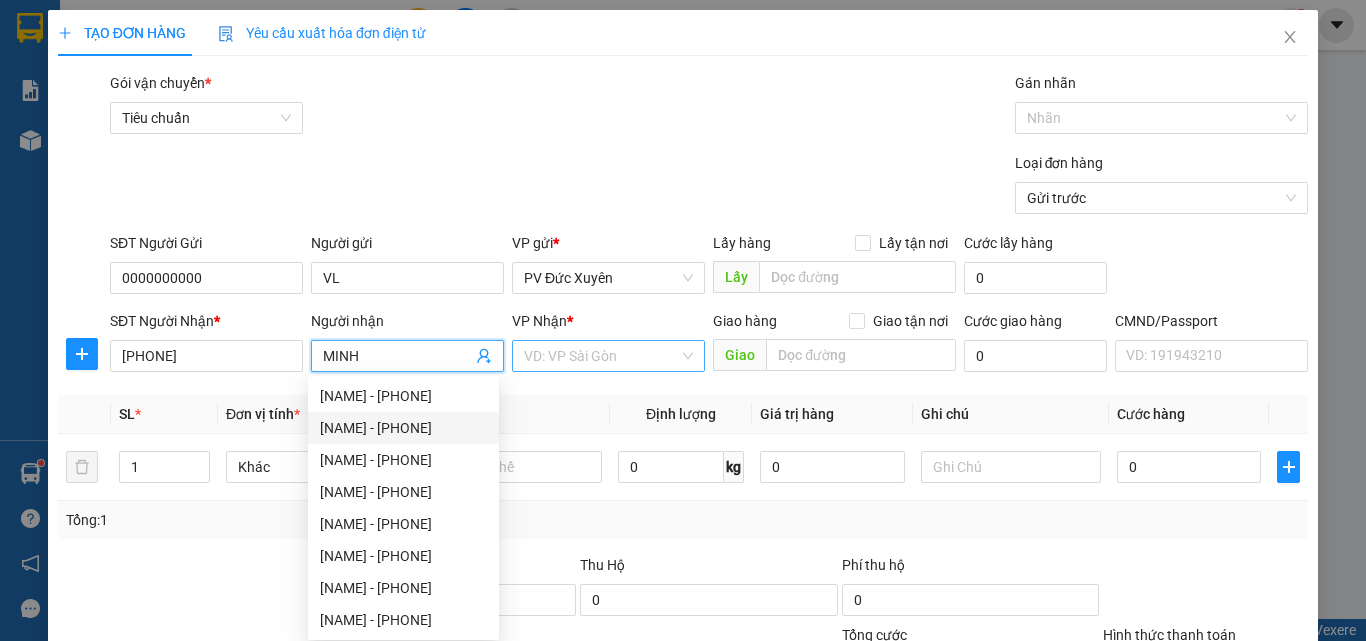 type on "MINH" 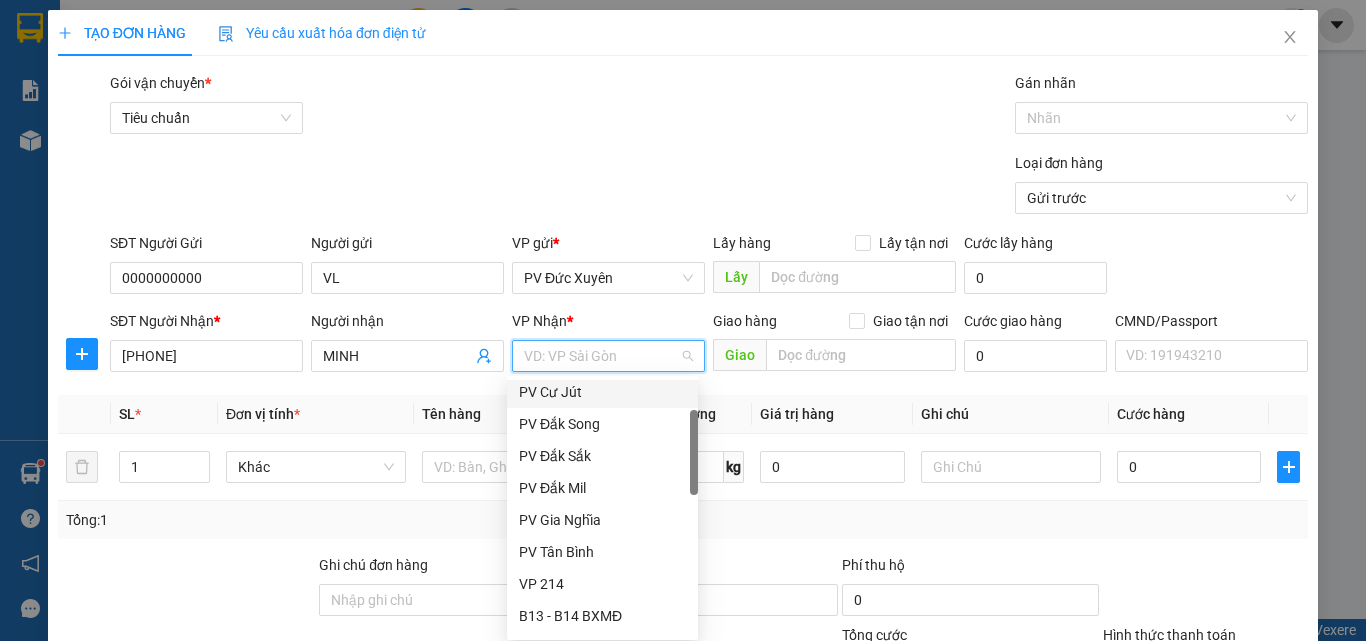 scroll, scrollTop: 200, scrollLeft: 0, axis: vertical 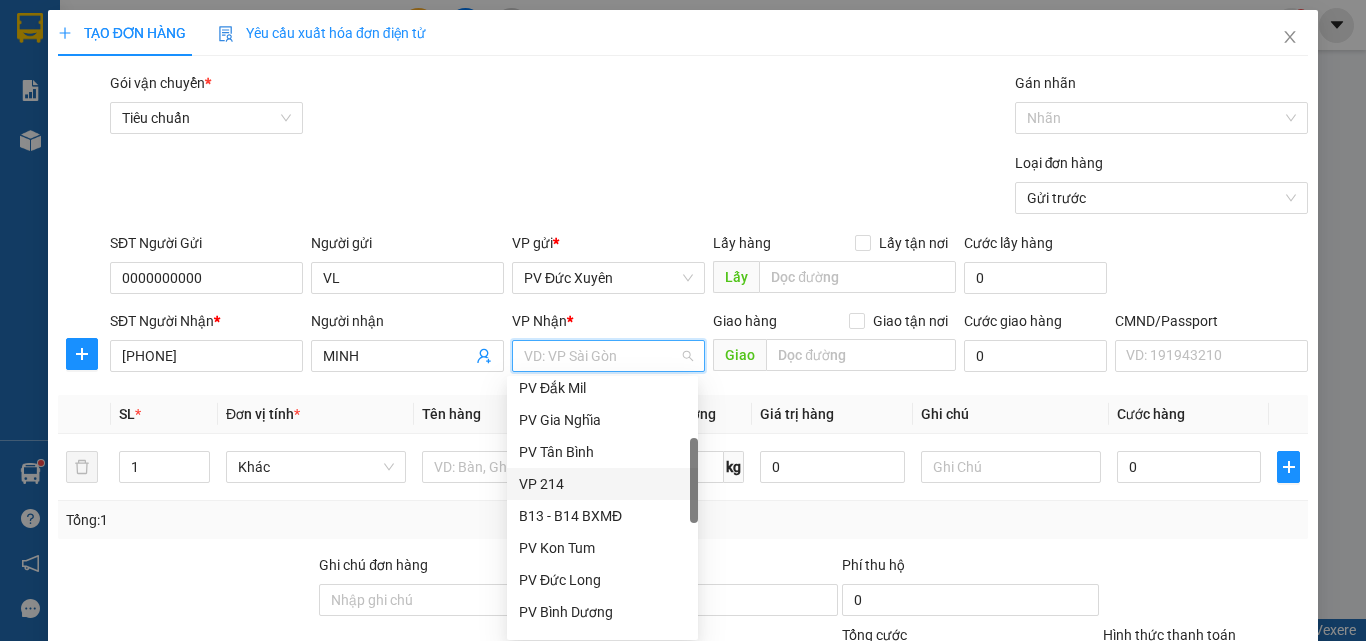 click on "VP 214" at bounding box center [602, 484] 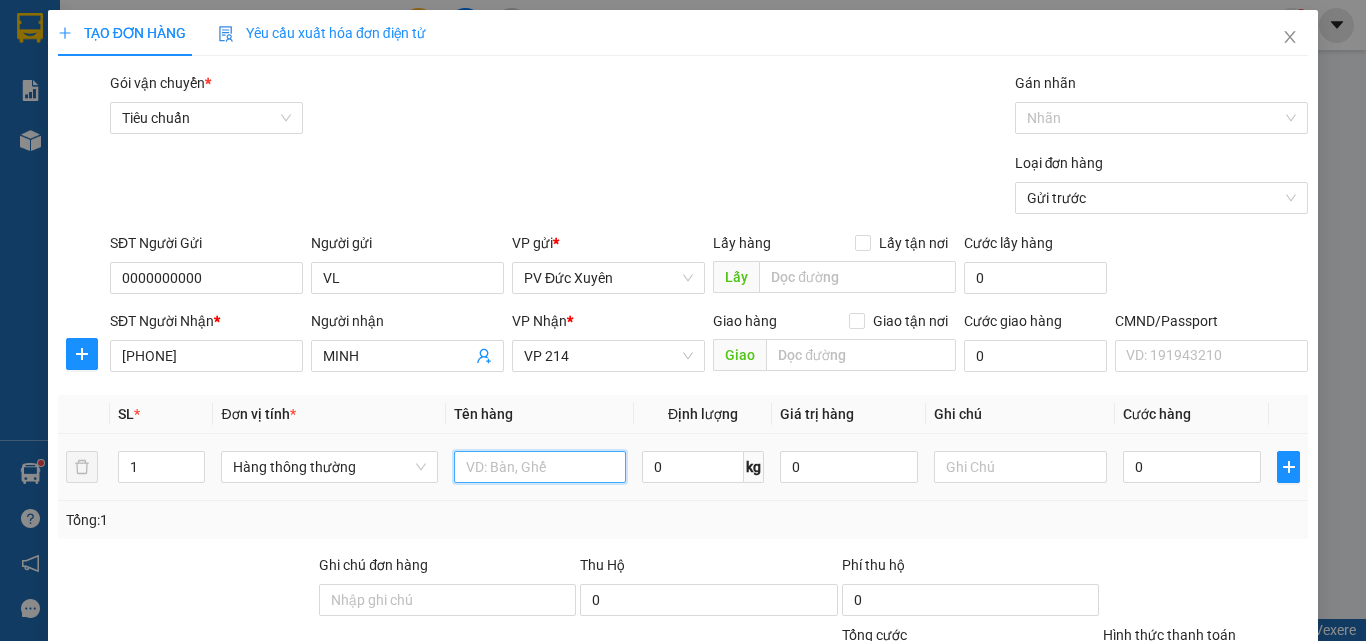 click at bounding box center (540, 467) 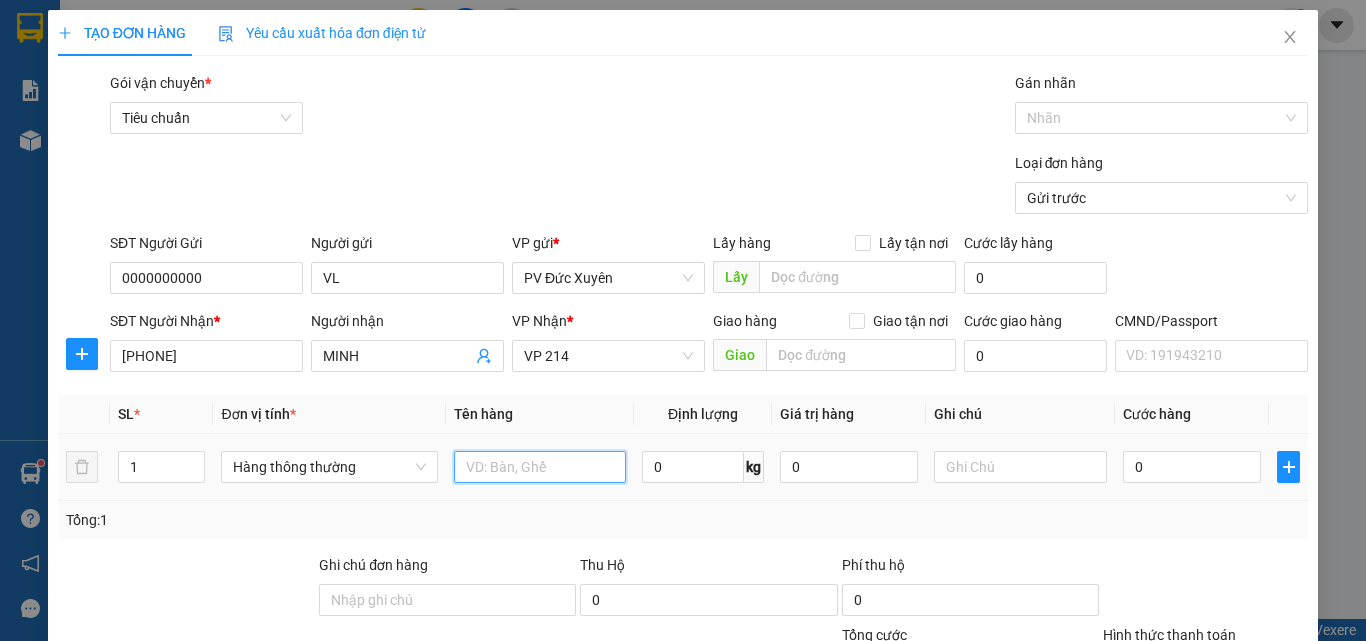 click at bounding box center (540, 467) 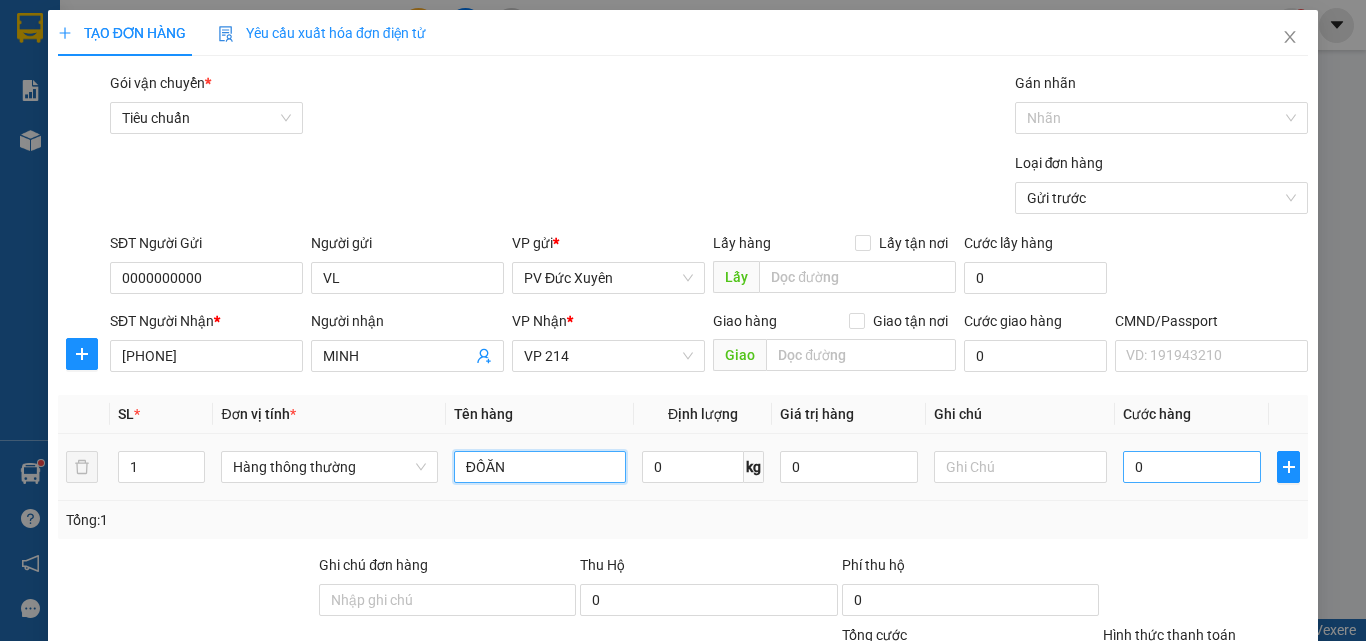 type on "ĐỒĂN" 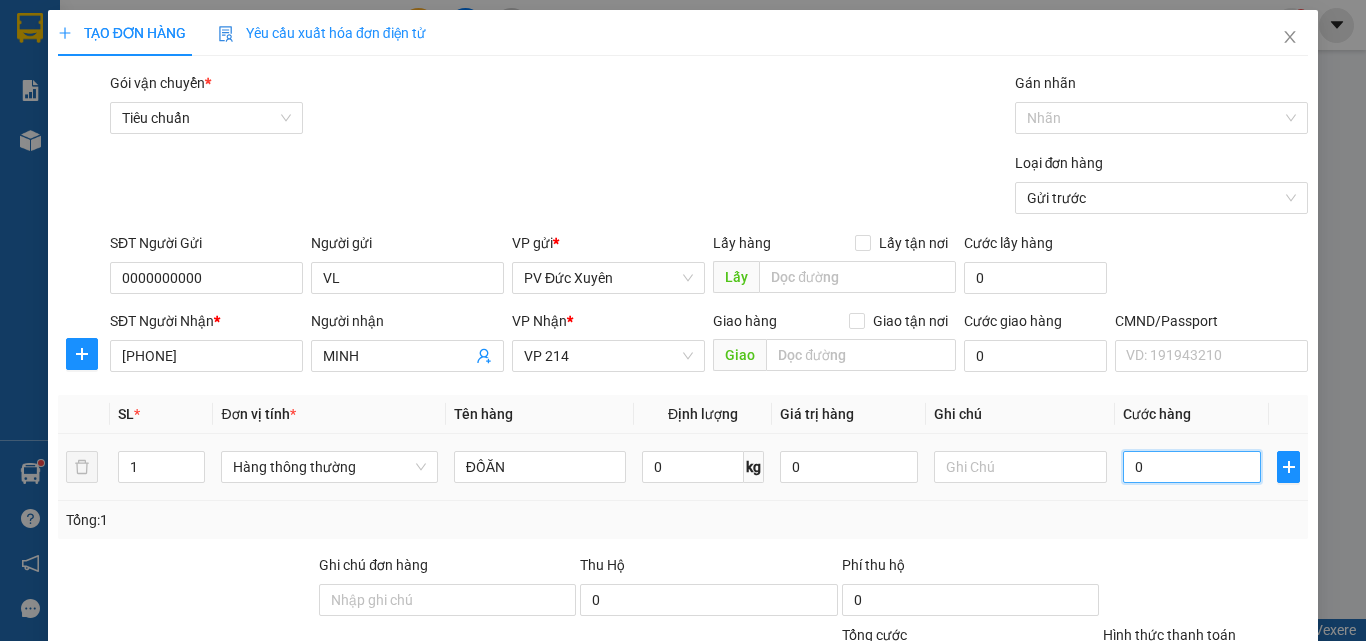 click on "0" at bounding box center (1192, 467) 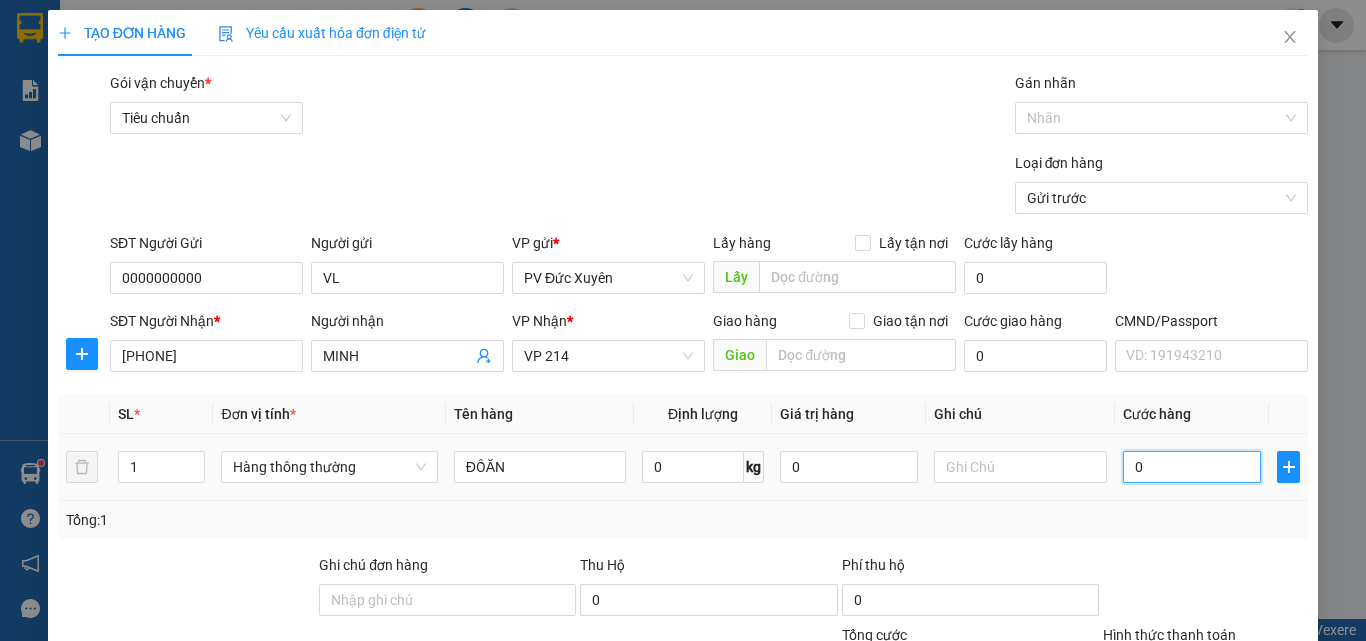 type on "5" 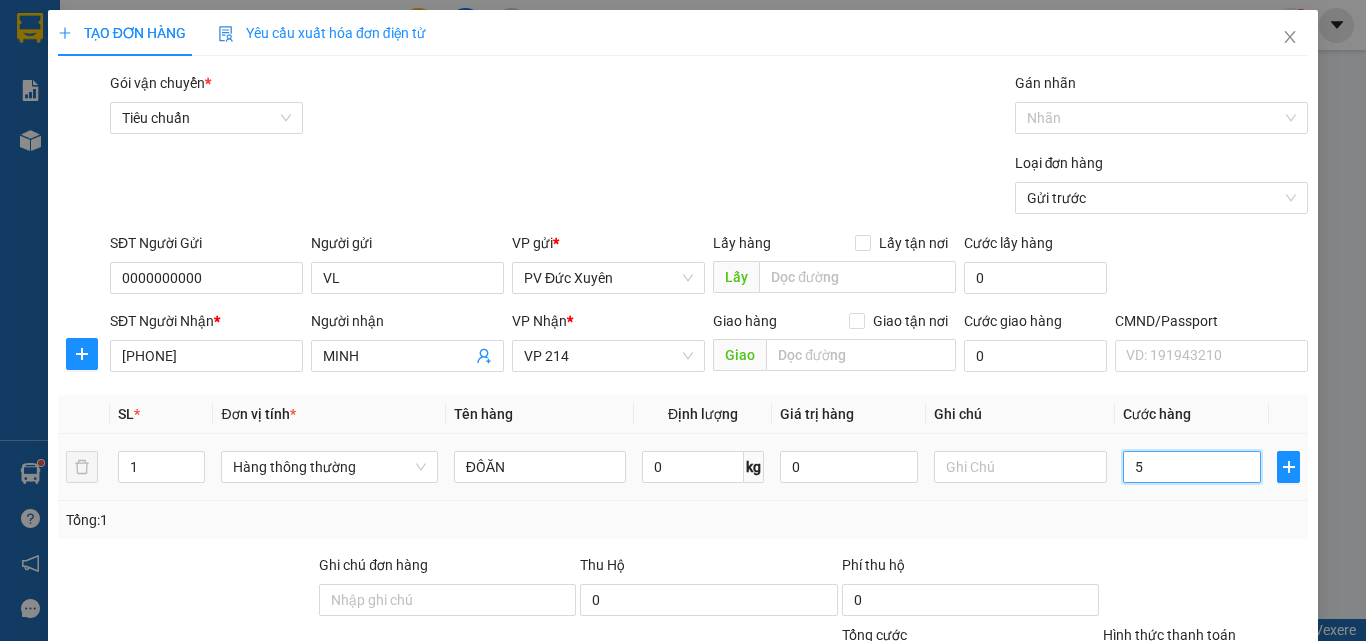type on "50" 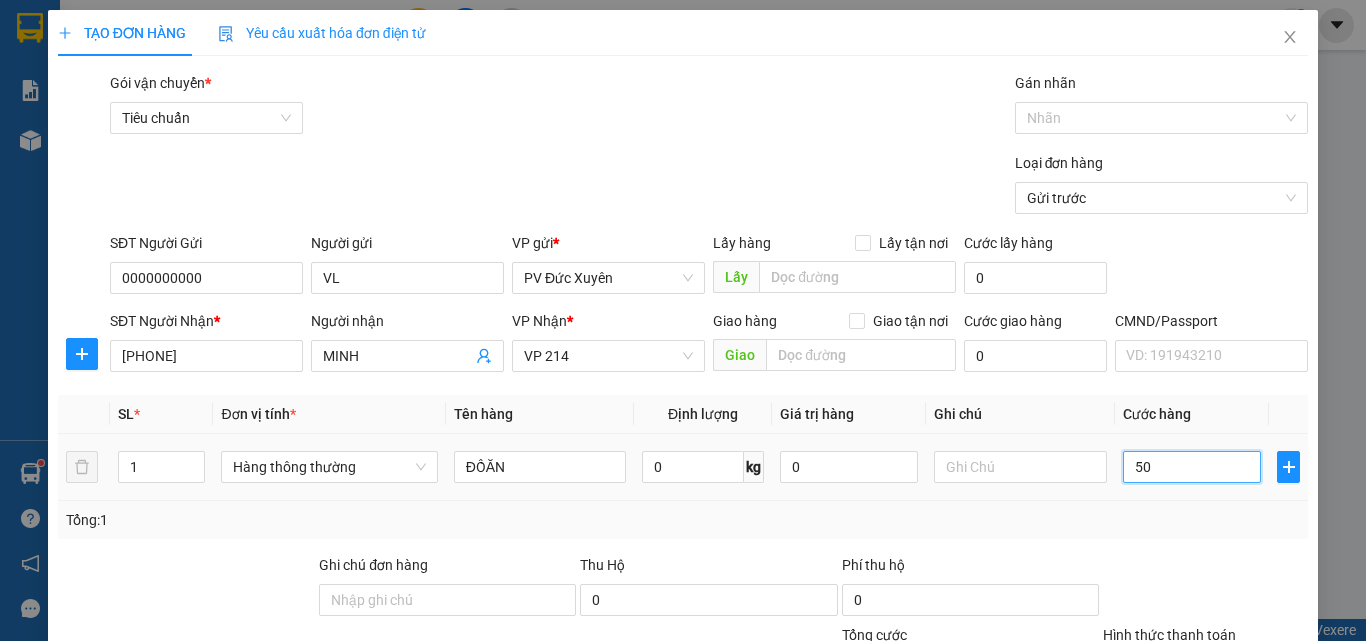 type on "500" 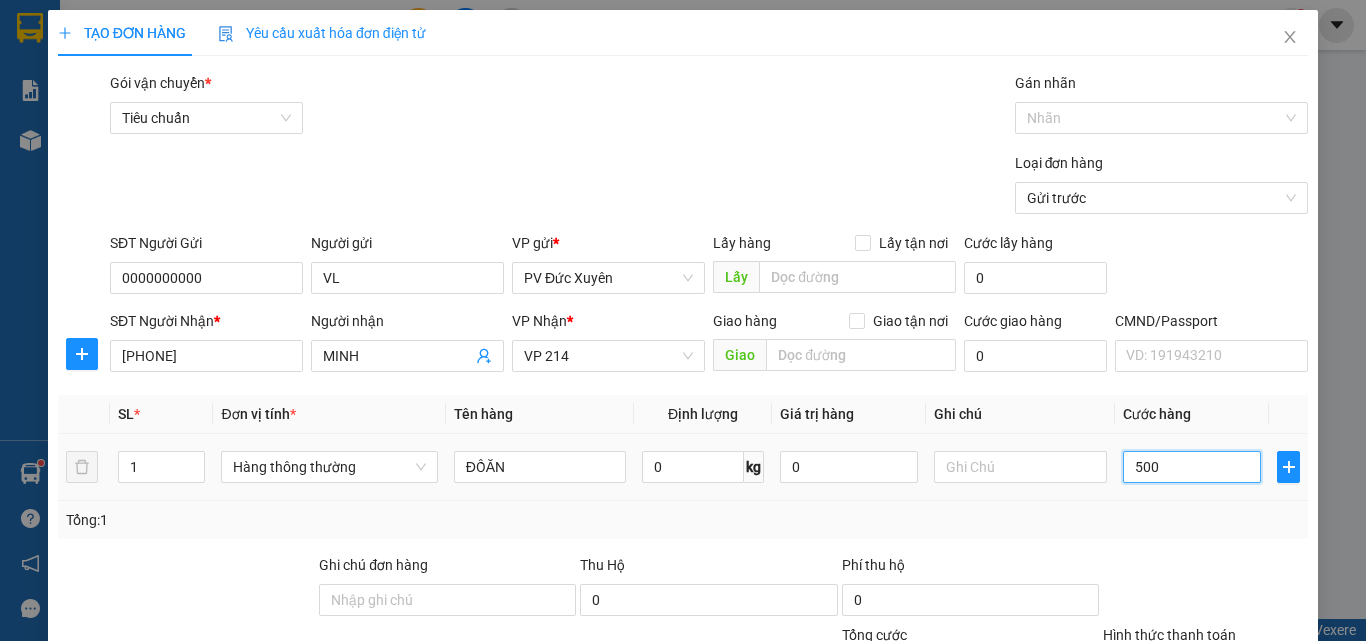 type on "500" 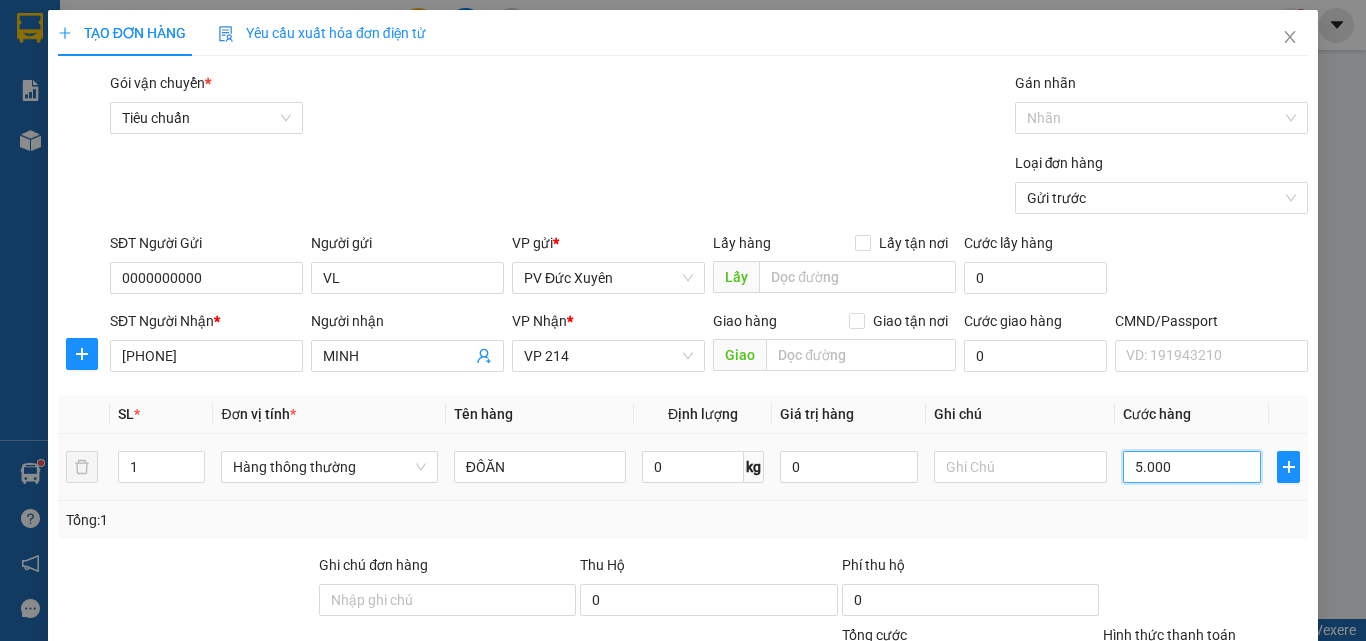 type on "50.000" 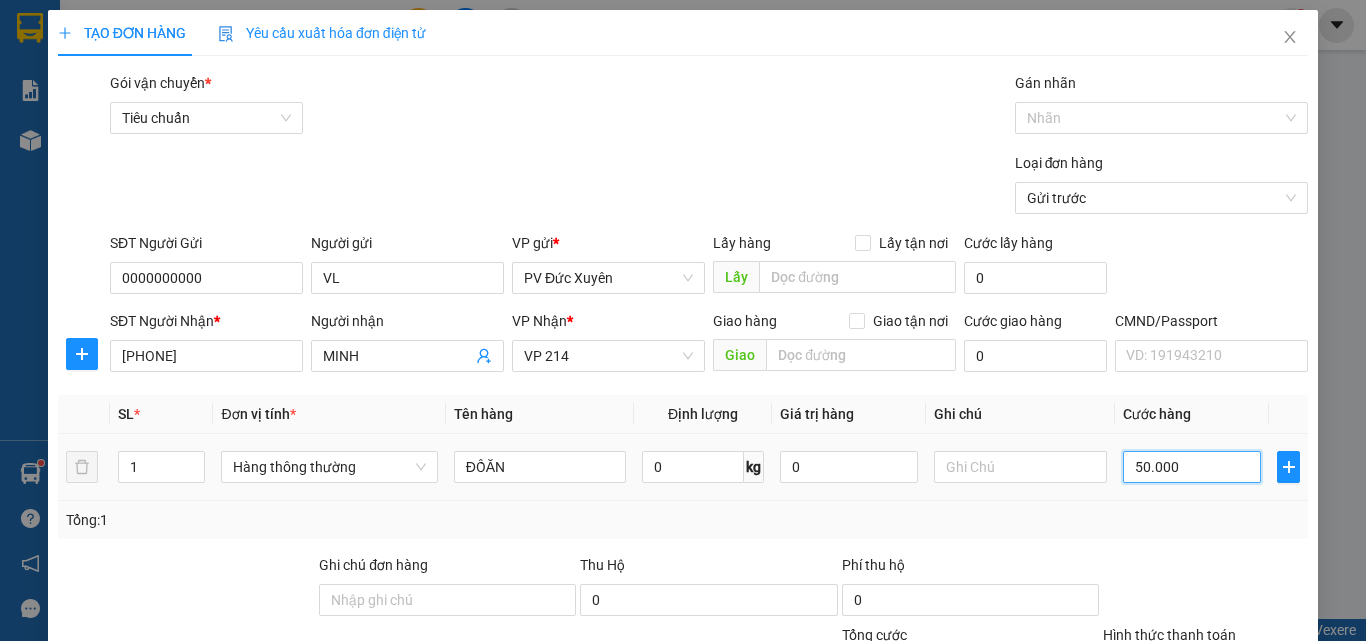 type on "50.000" 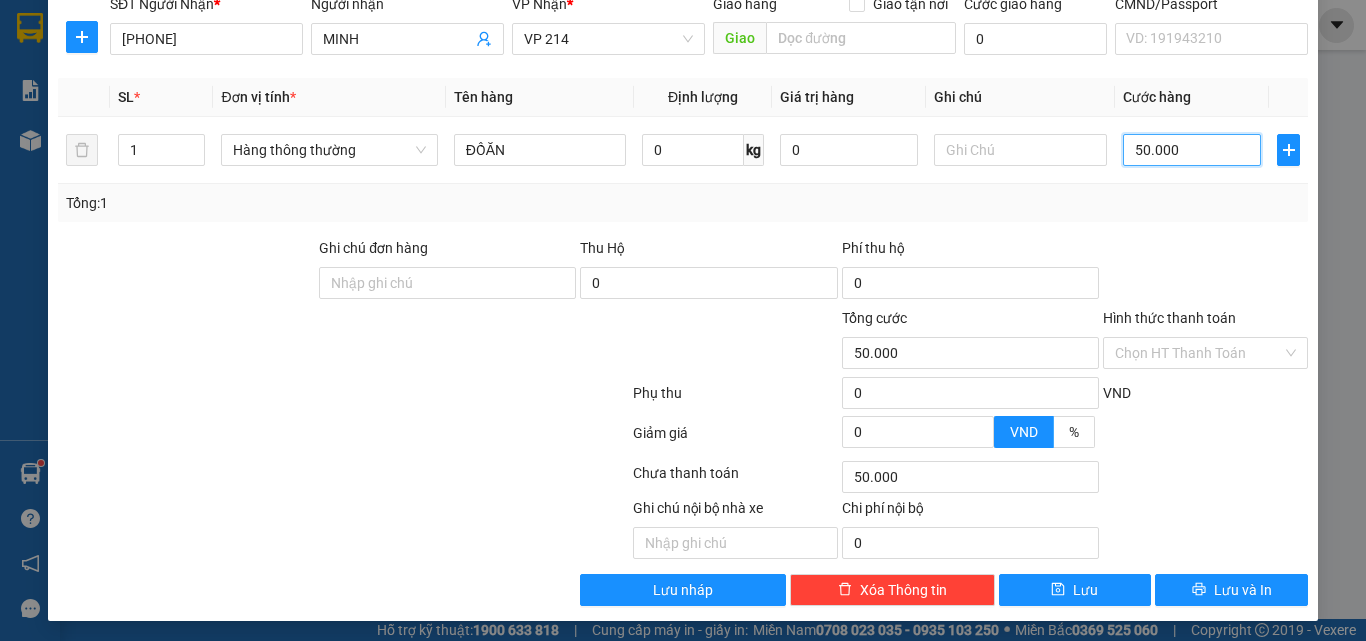 scroll, scrollTop: 321, scrollLeft: 0, axis: vertical 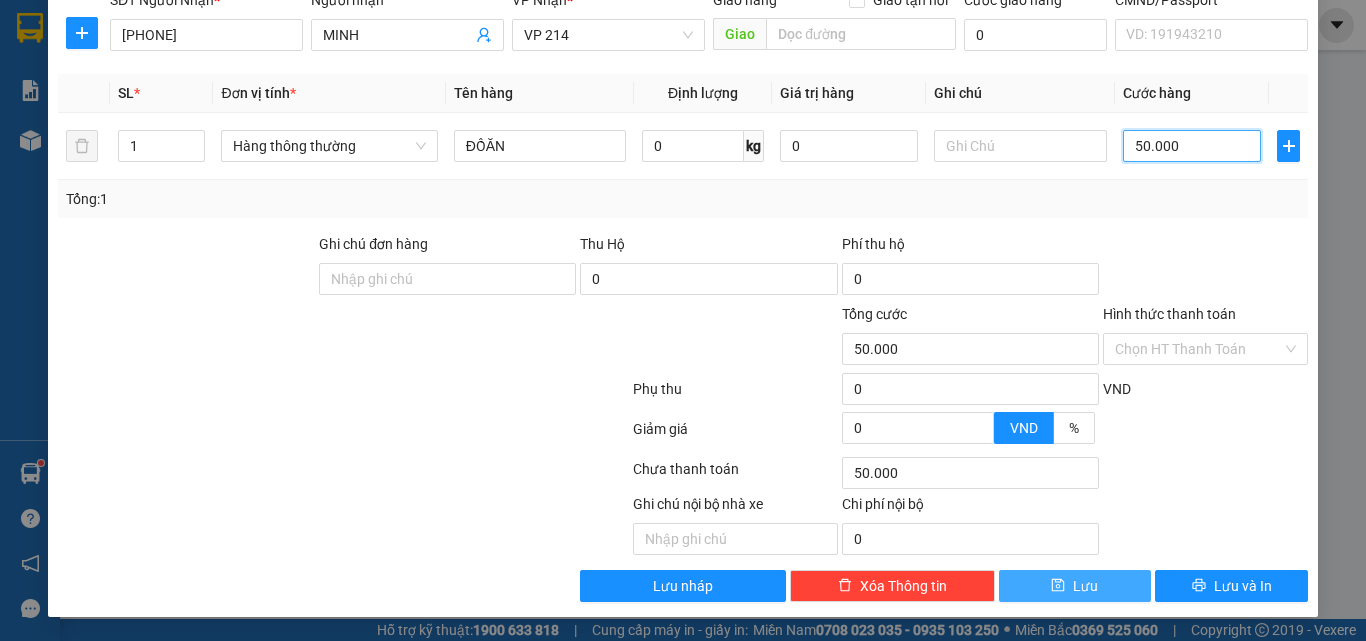 type on "50.000" 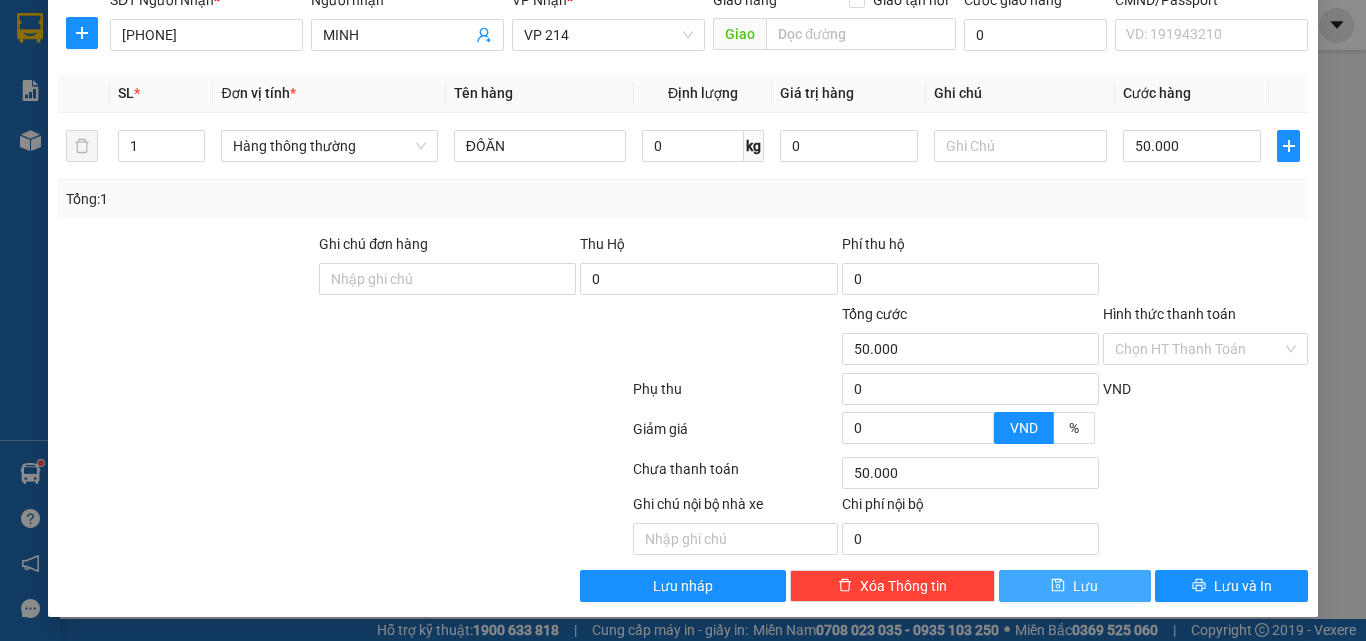 click on "Lưu" at bounding box center (1085, 586) 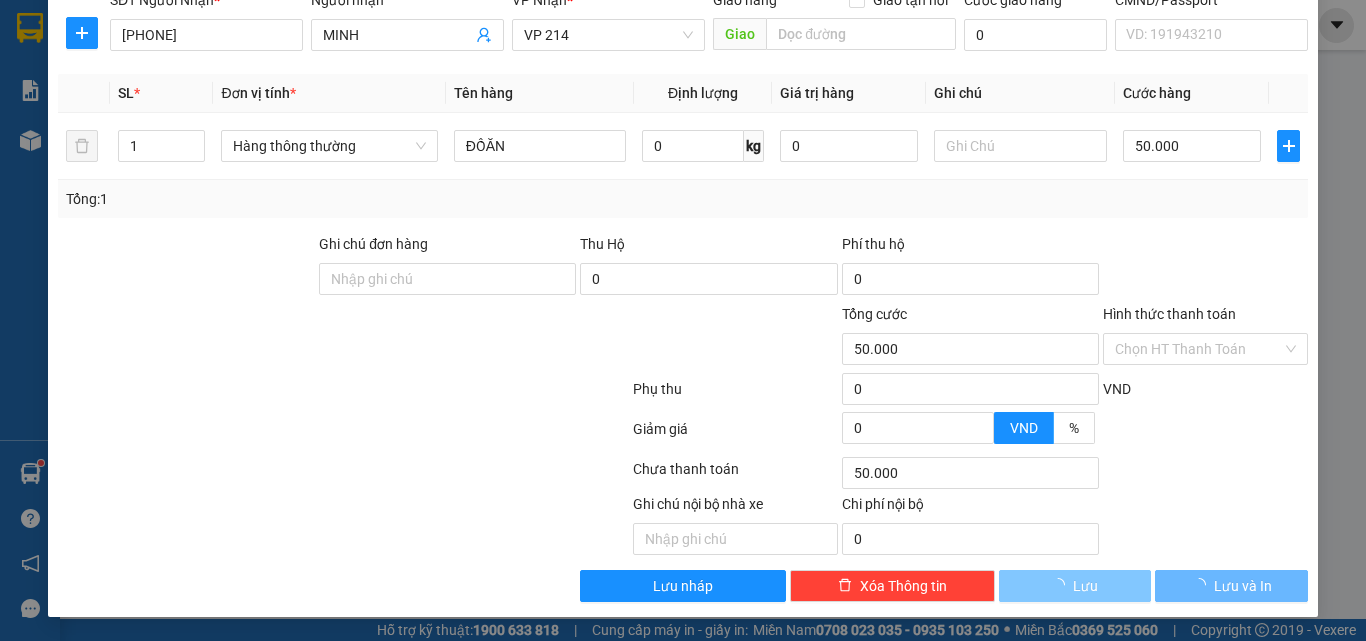 type 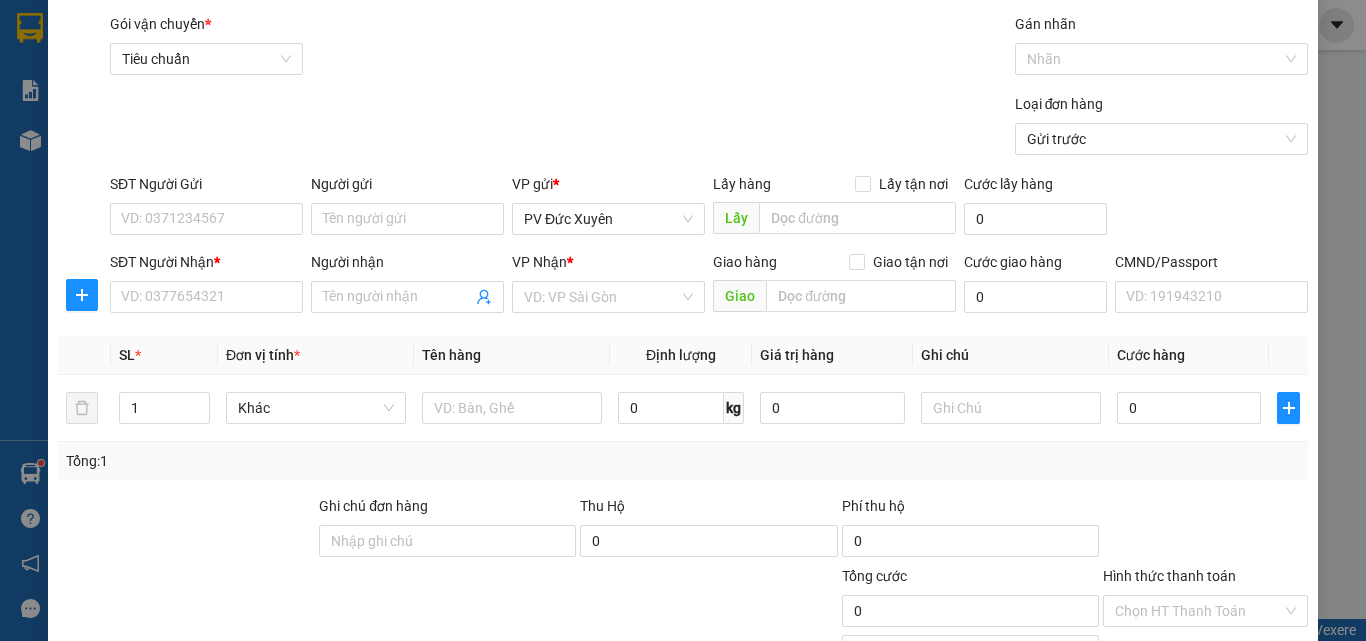 scroll, scrollTop: 21, scrollLeft: 0, axis: vertical 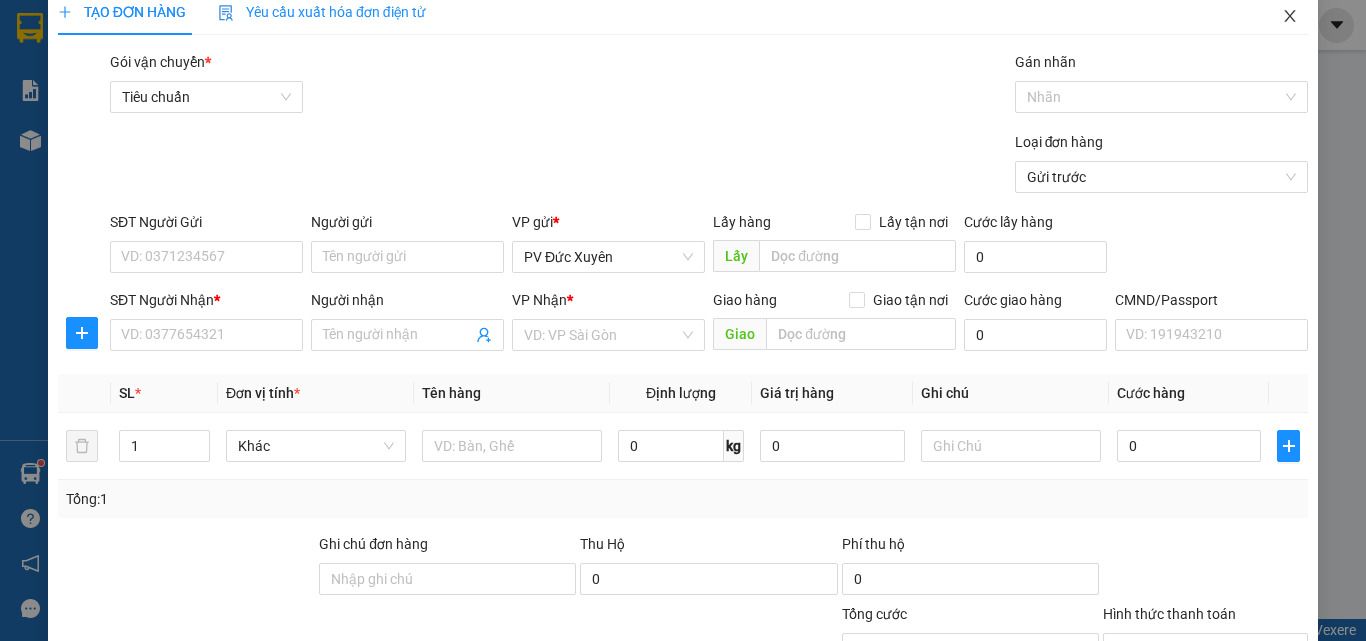 click 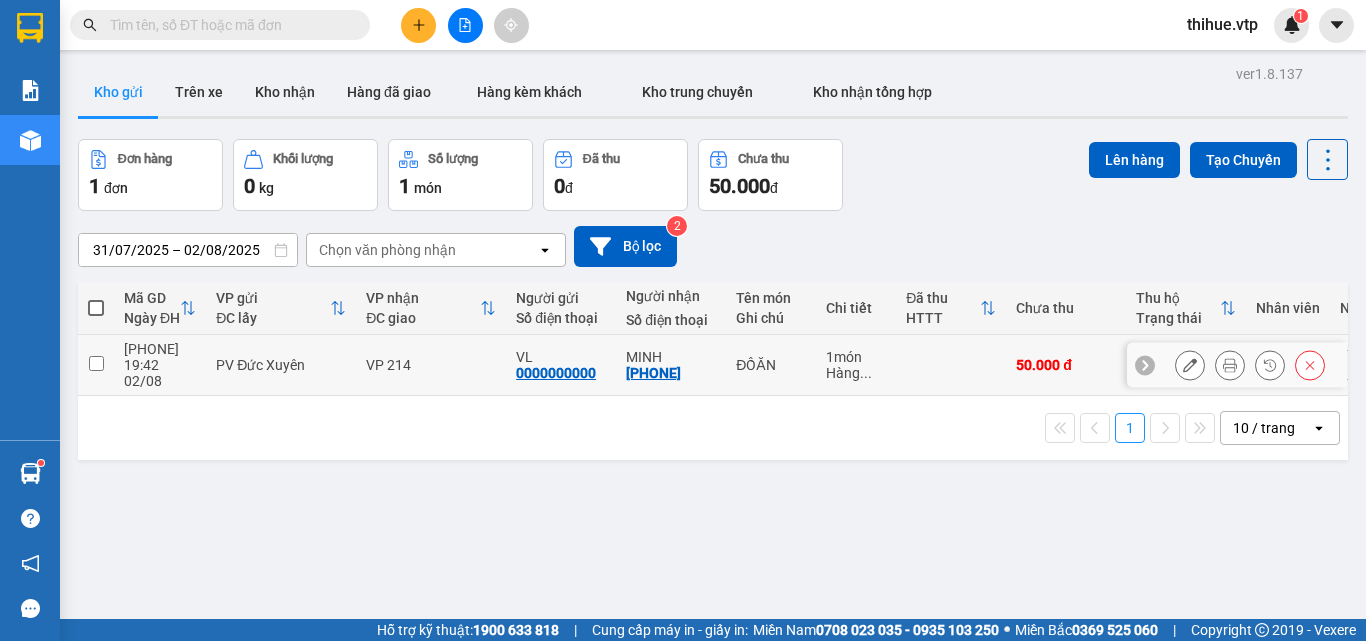 click at bounding box center [96, 363] 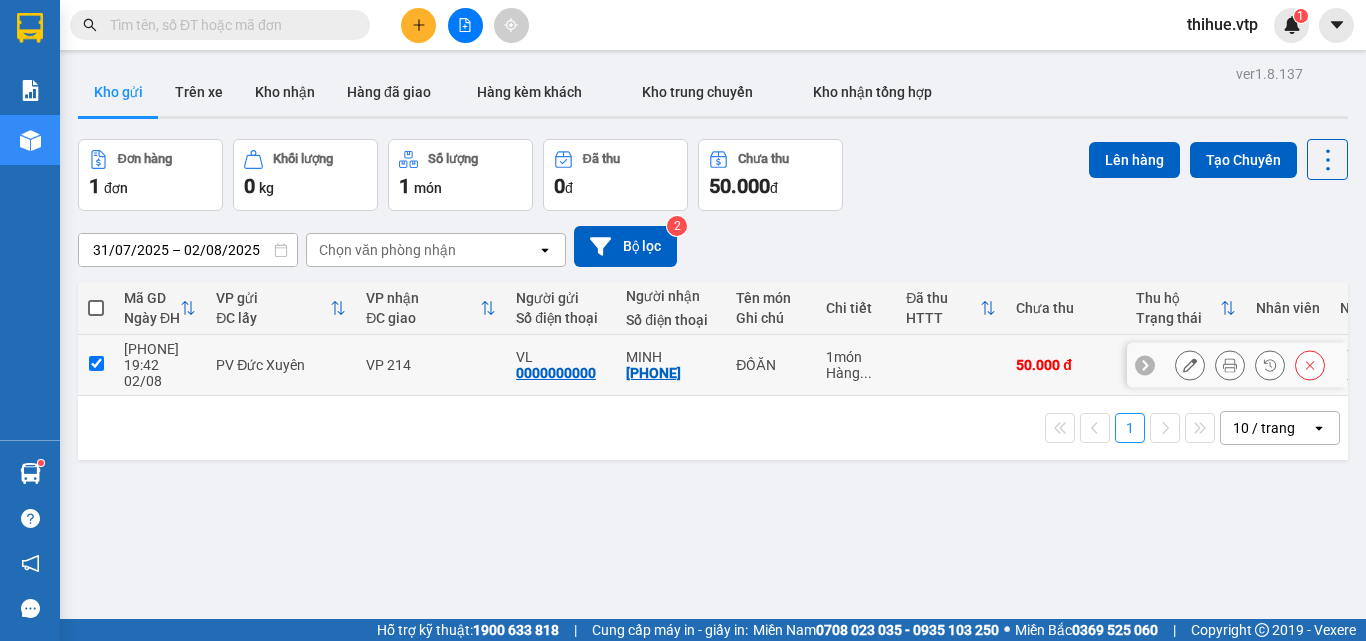 checkbox on "true" 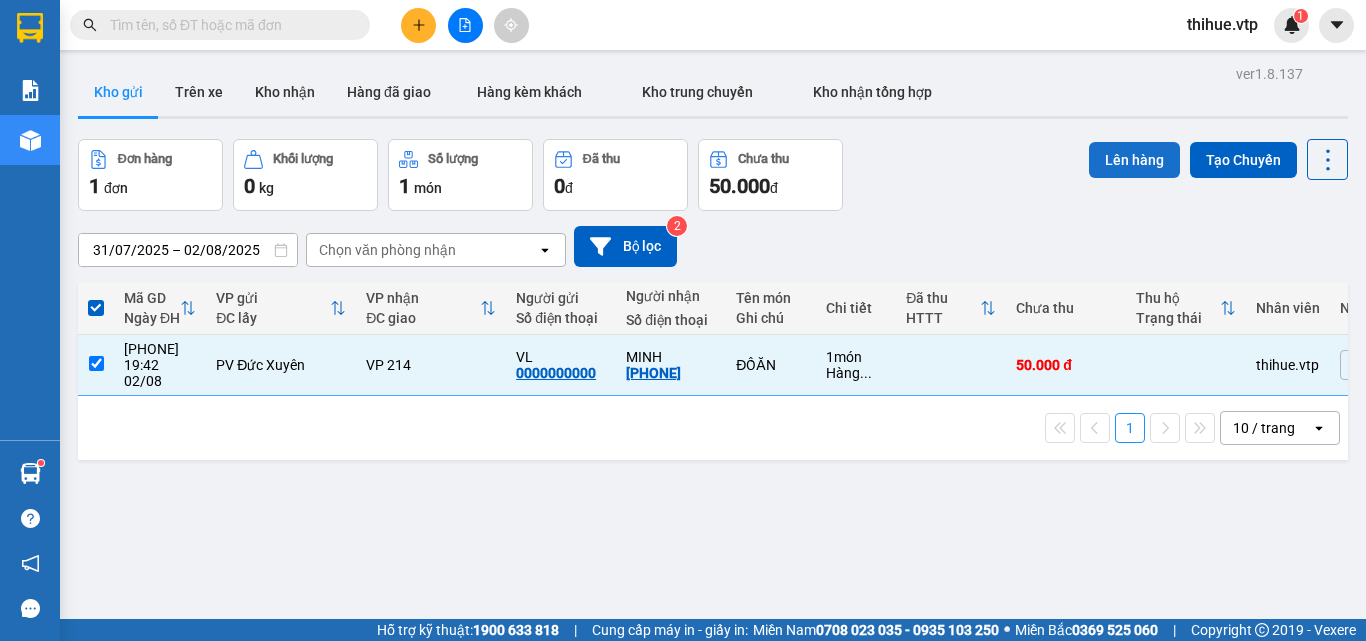 click on "Lên hàng" at bounding box center [1134, 160] 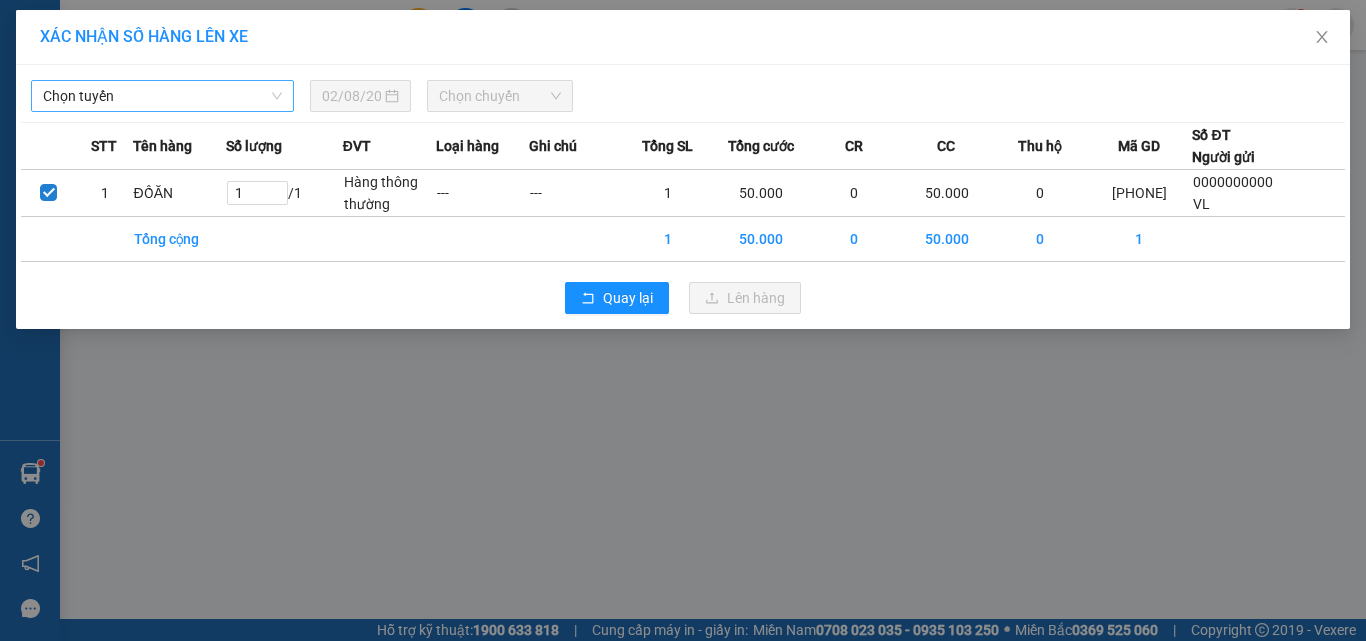 click on "Chọn tuyến" at bounding box center [162, 96] 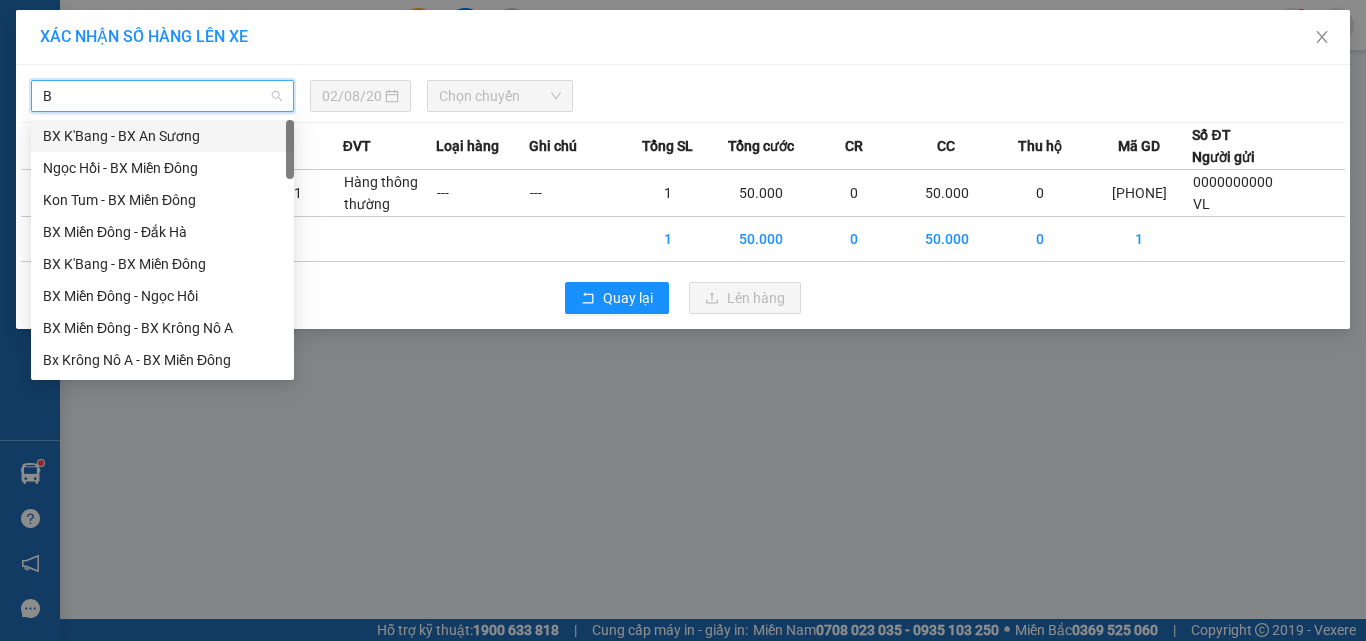type on "B" 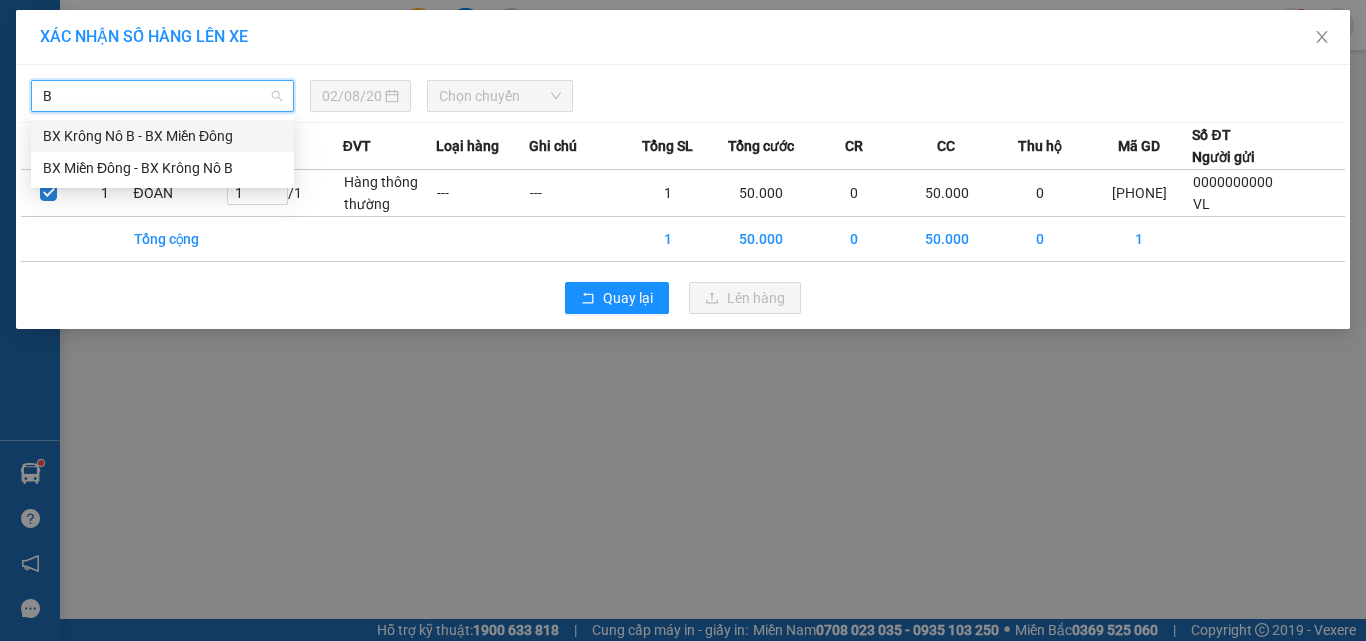 click on "BX Krông Nô B - BX Miền Đông" at bounding box center [162, 136] 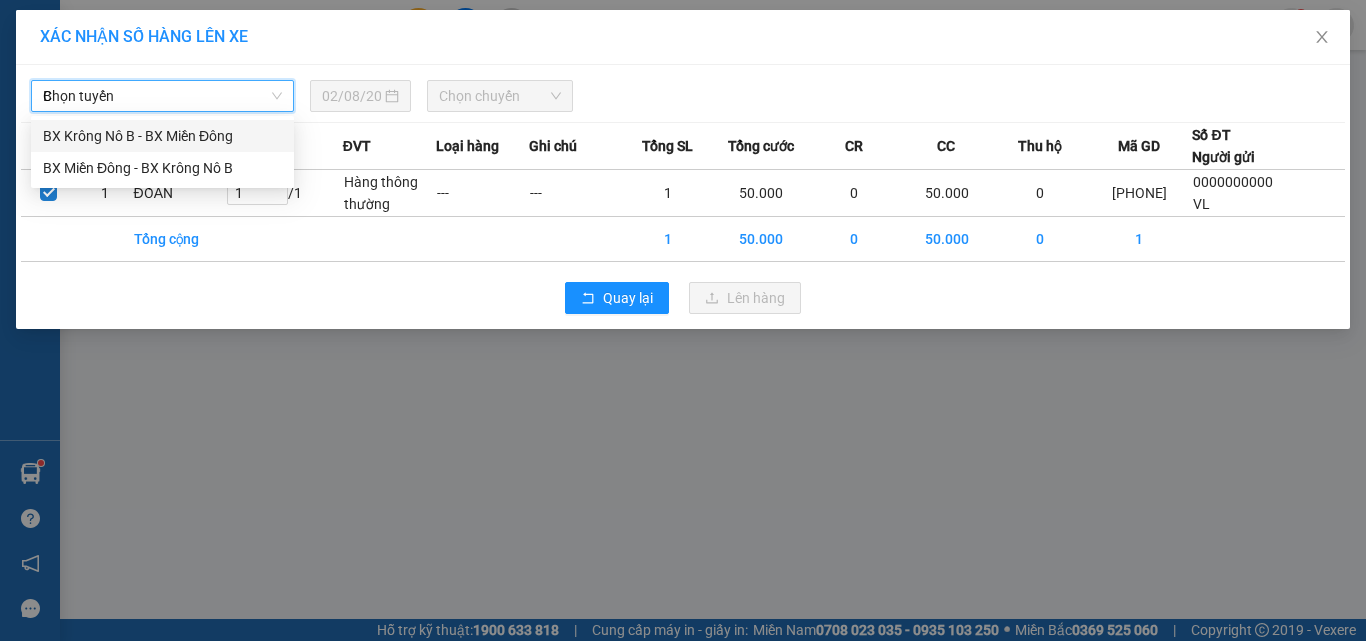 type 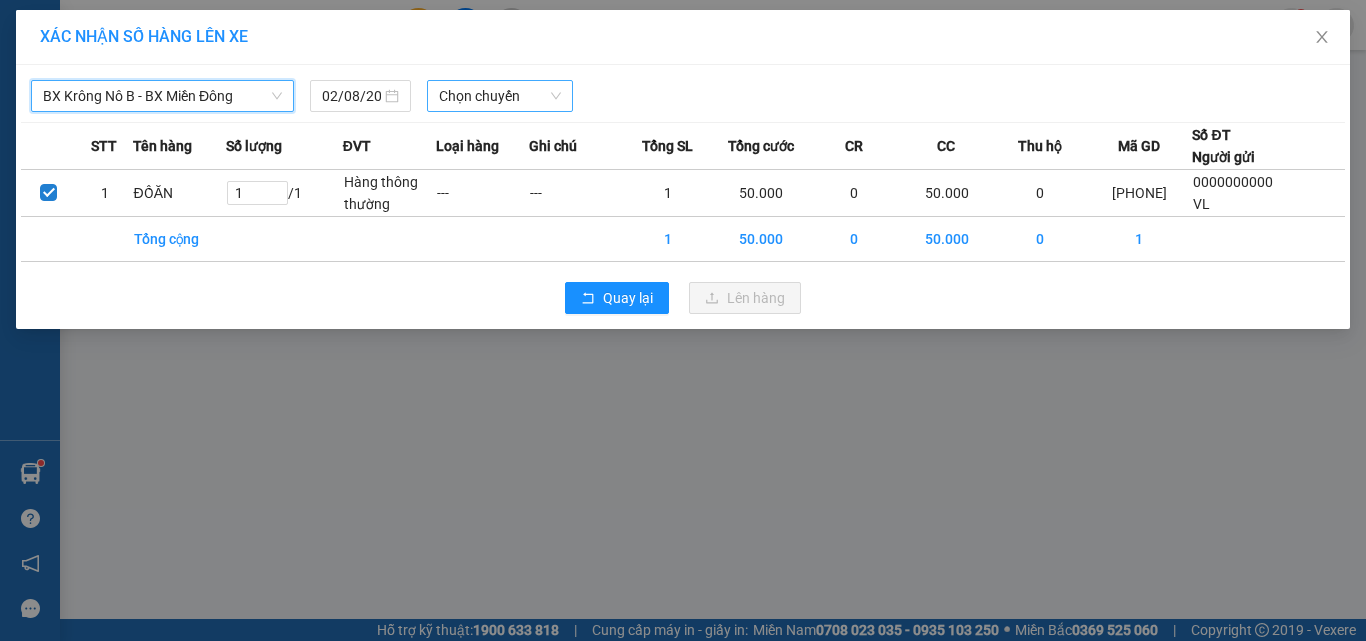 click on "Chọn chuyến" at bounding box center [500, 96] 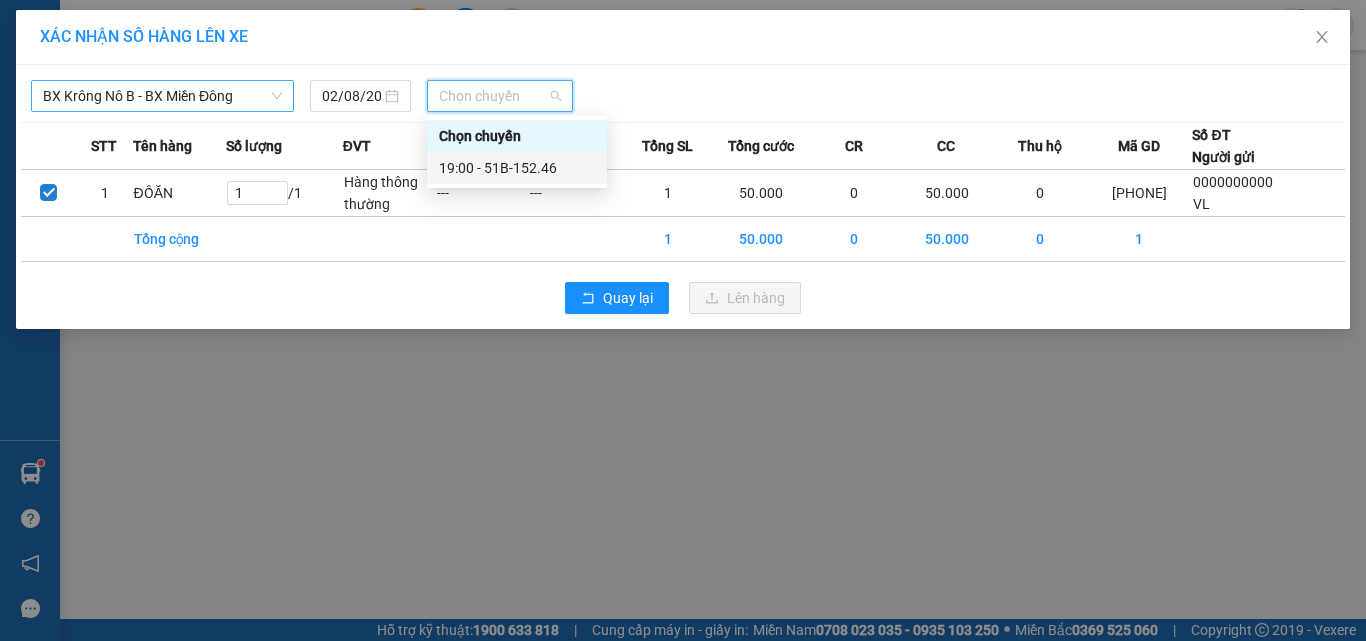 click on "19:00     - 51B-152.46" at bounding box center (517, 168) 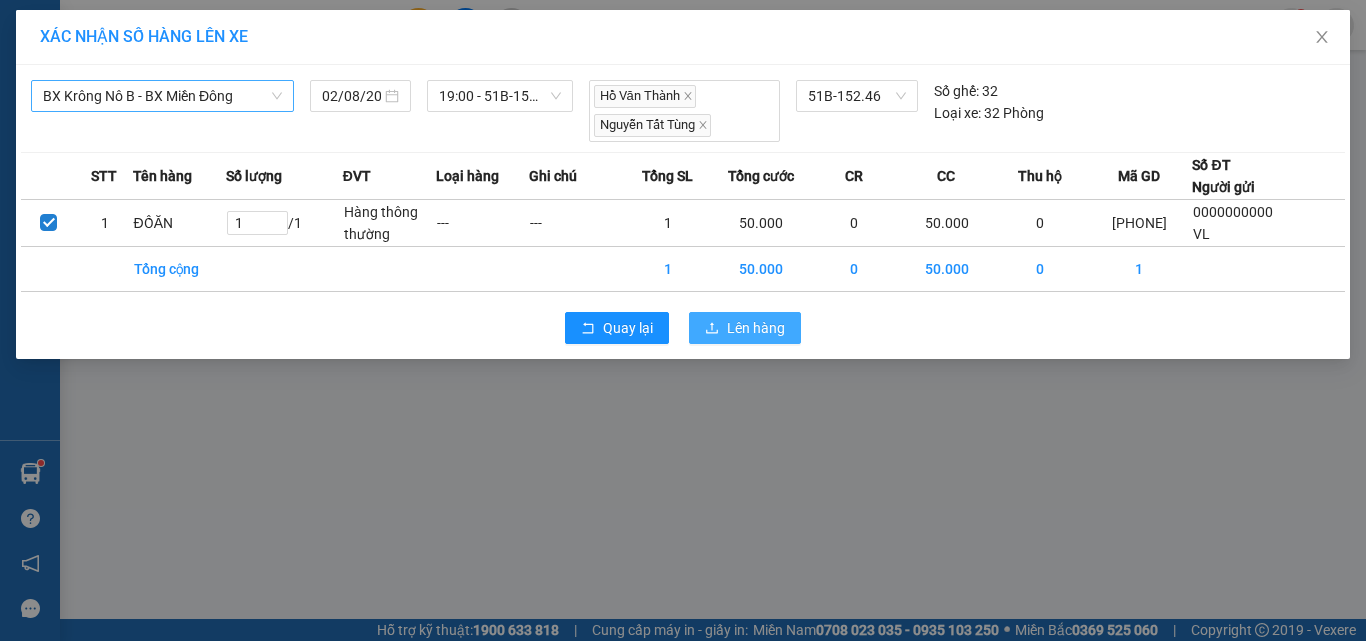 click on "Lên hàng" at bounding box center [745, 328] 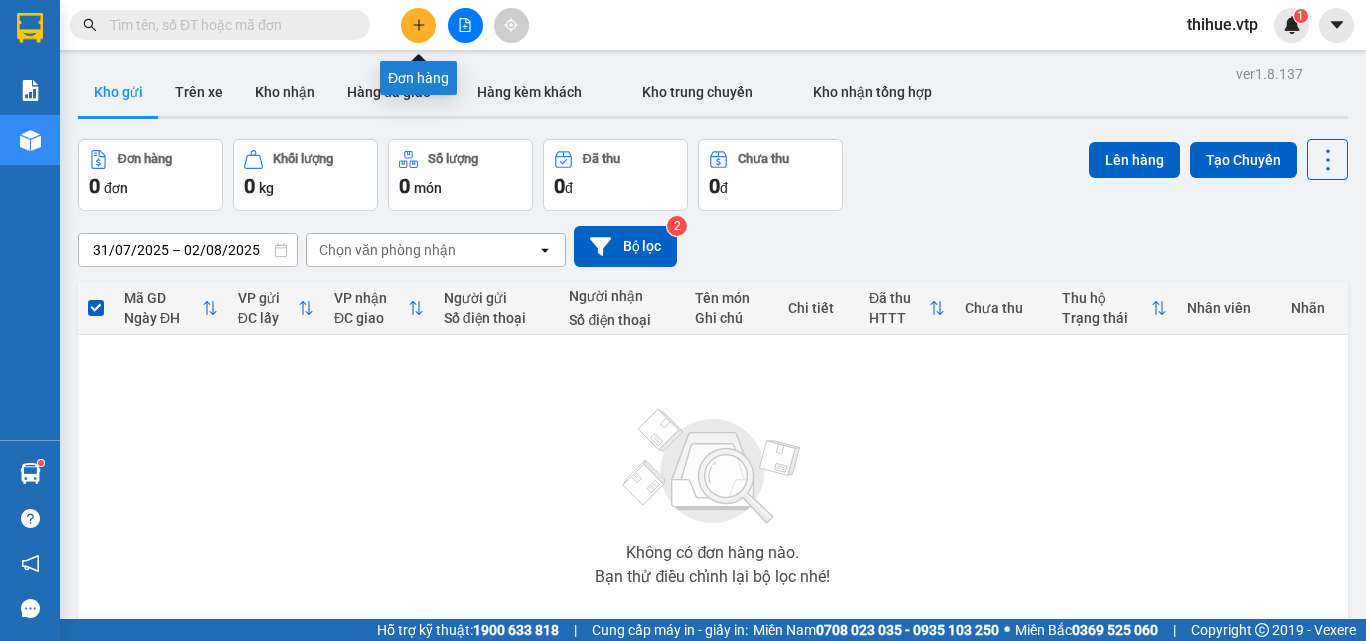 click 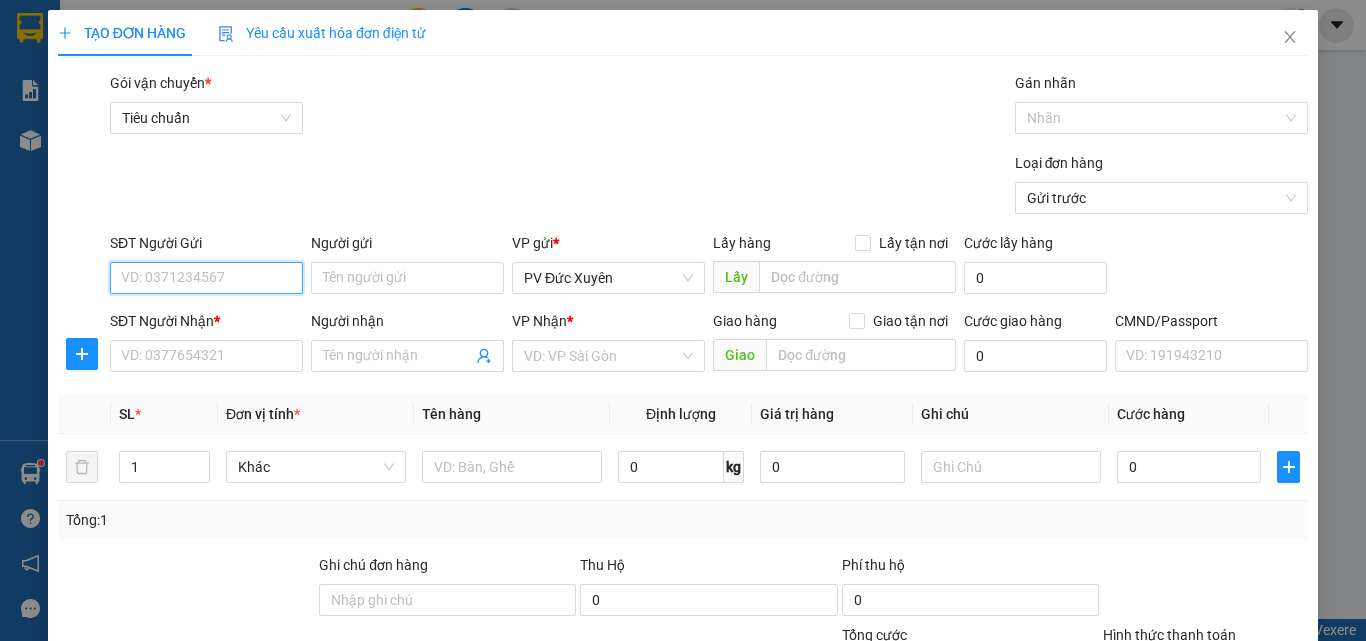 click on "SĐT Người Gửi" at bounding box center [206, 278] 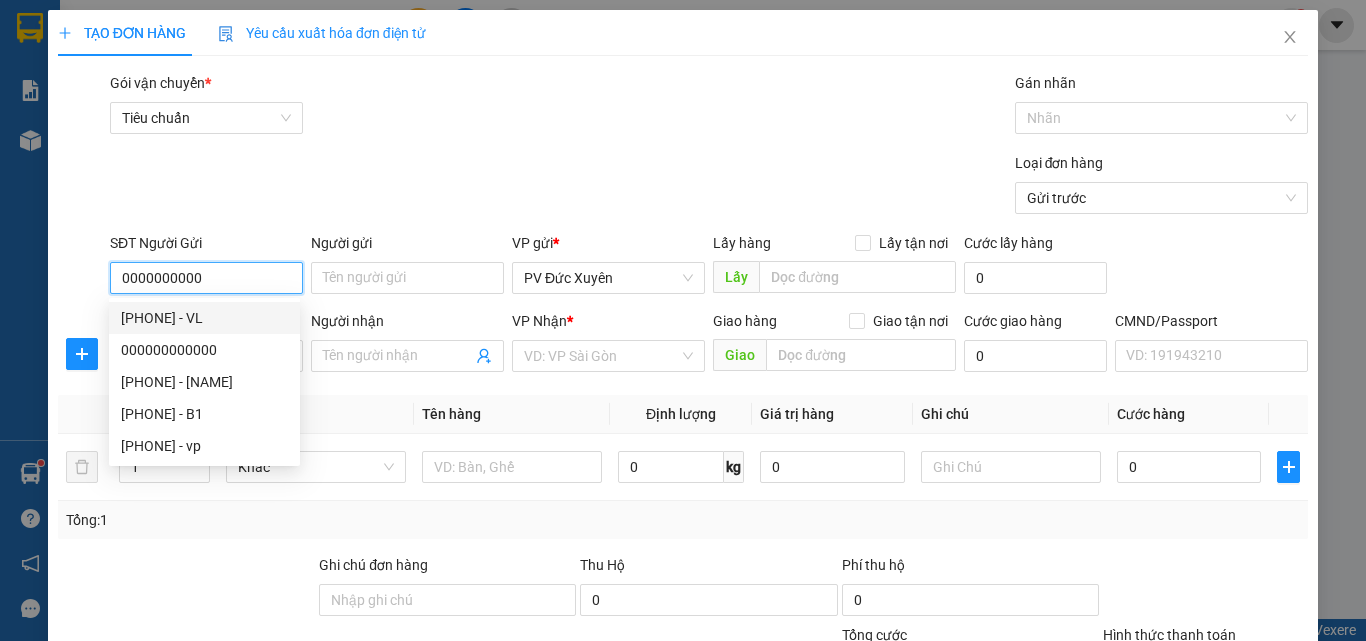 click on "[PHONE] - VL" at bounding box center [204, 318] 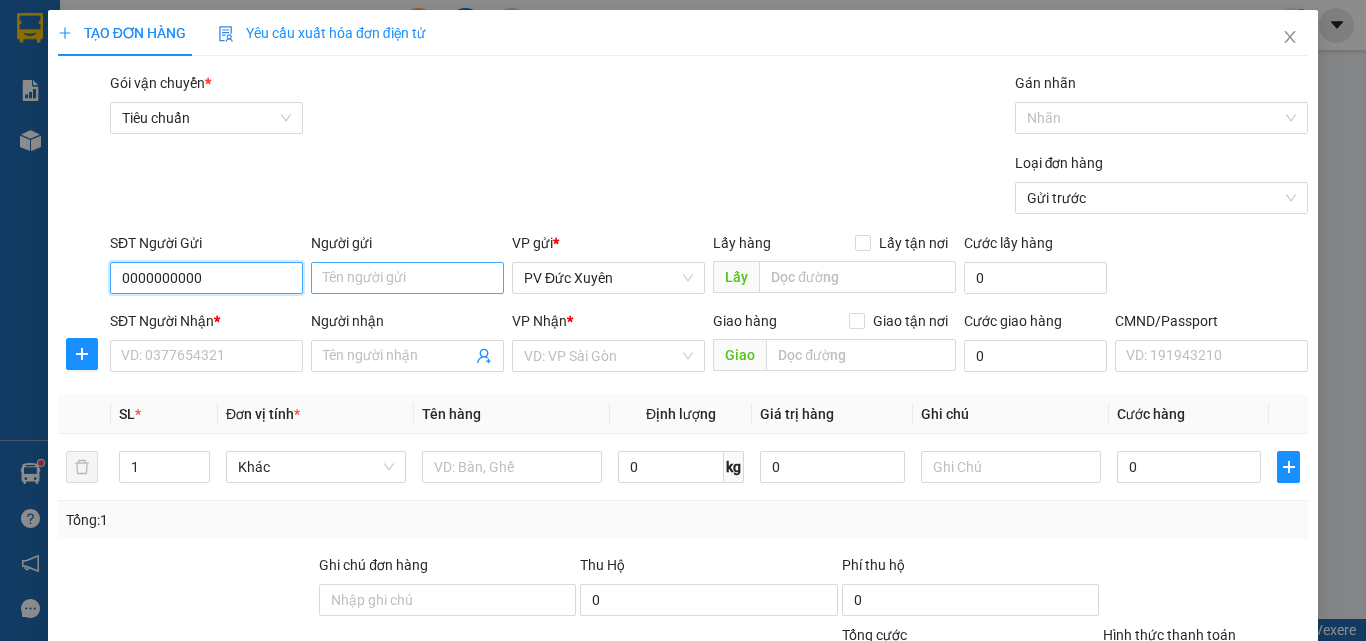 type on "0000000000" 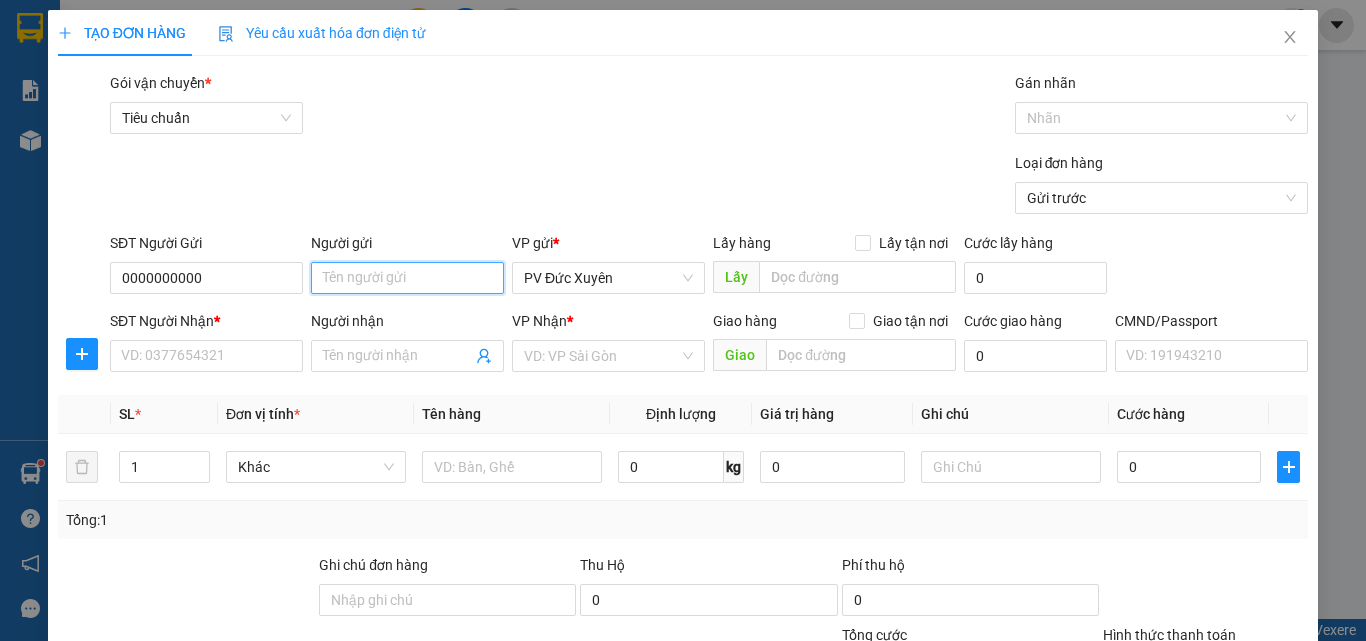 click on "Người gửi" at bounding box center (407, 278) 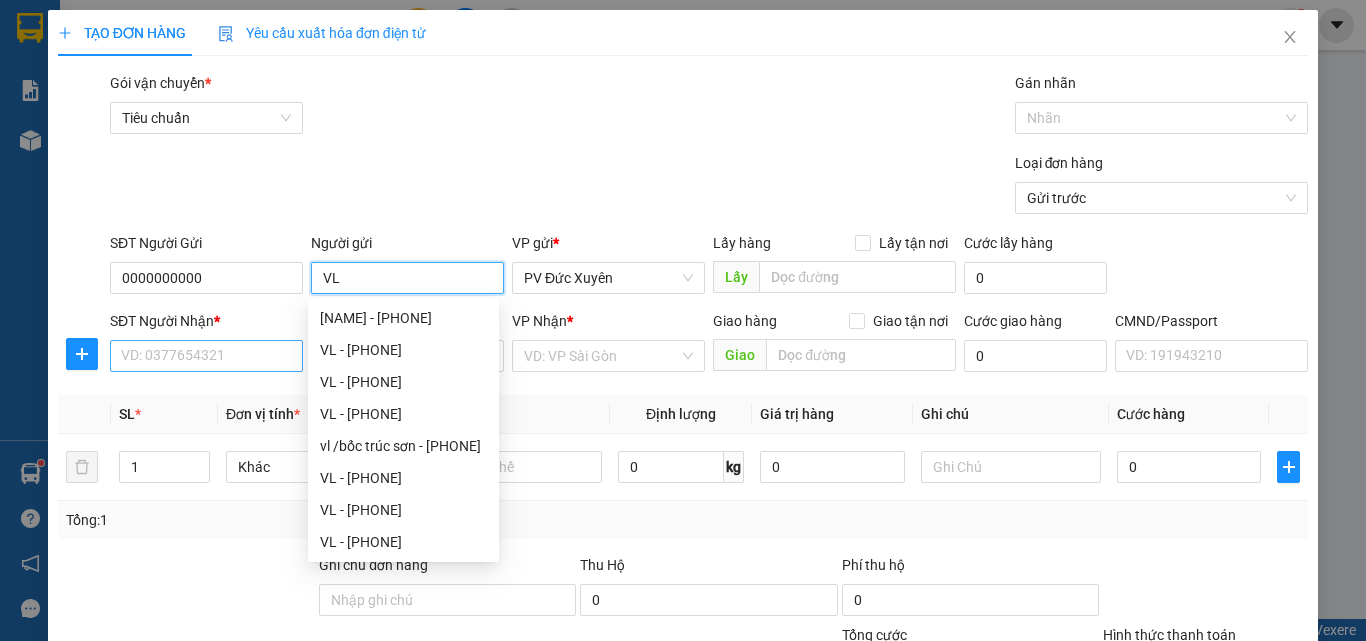 type on "VL" 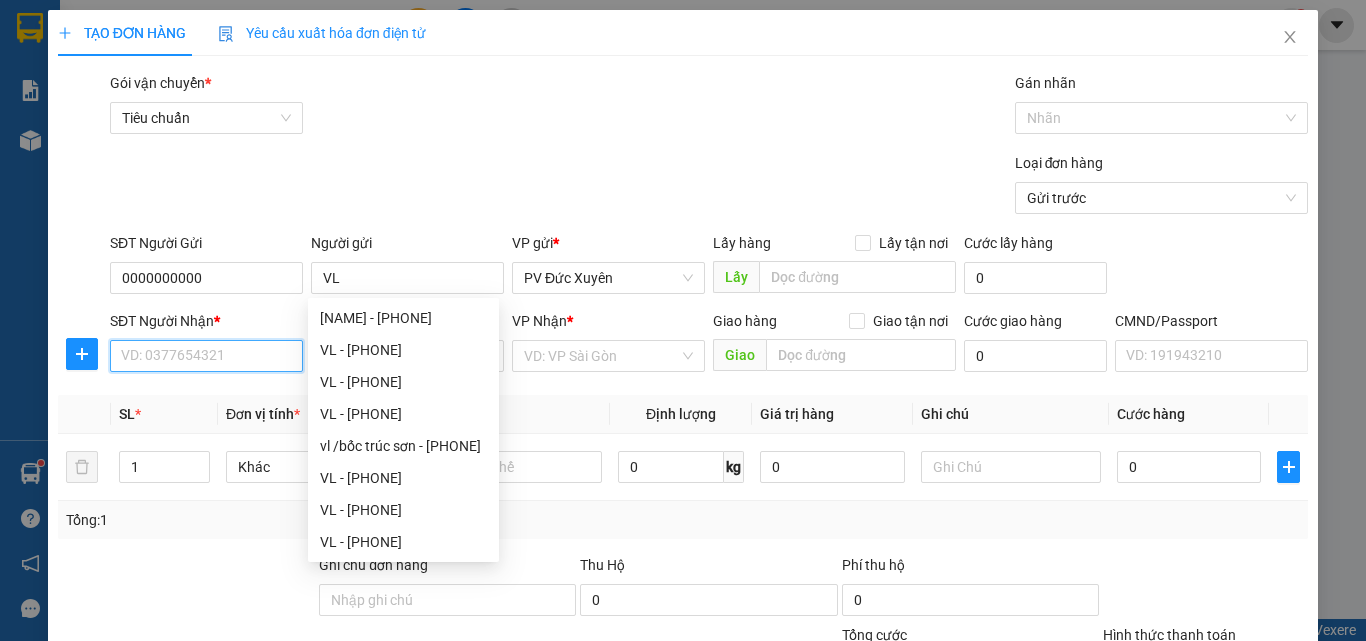 click on "SĐT Người Nhận  *" at bounding box center (206, 356) 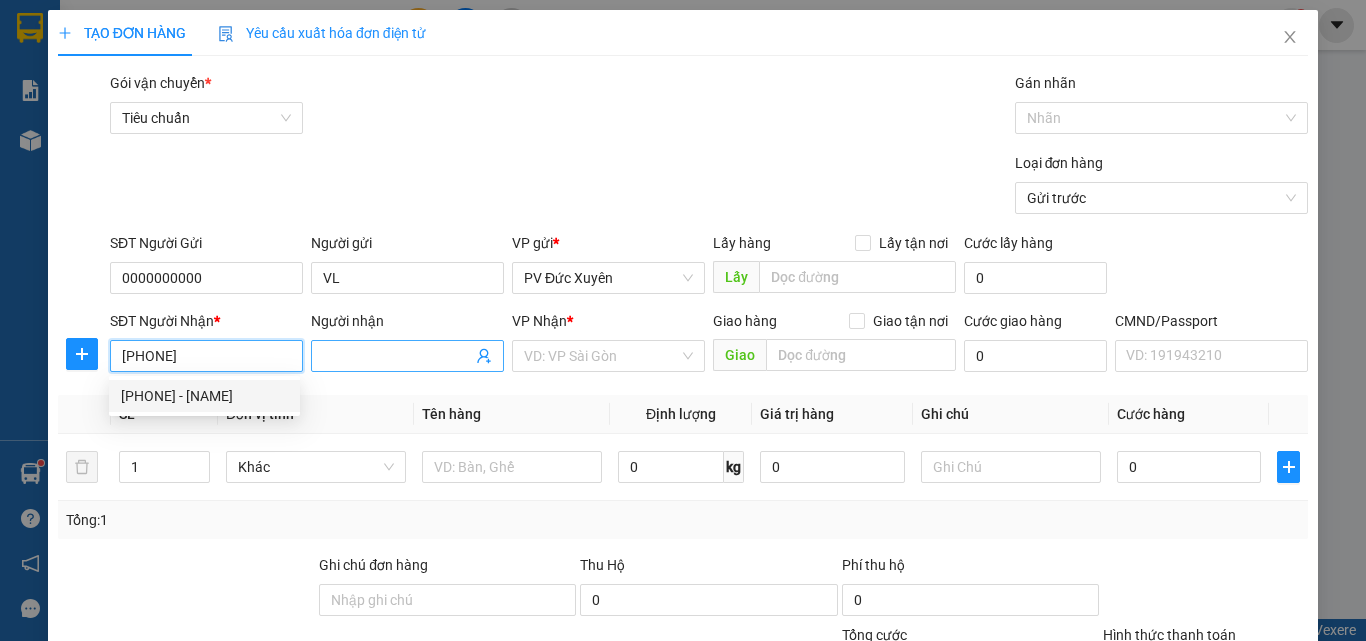 type on "[PHONE]" 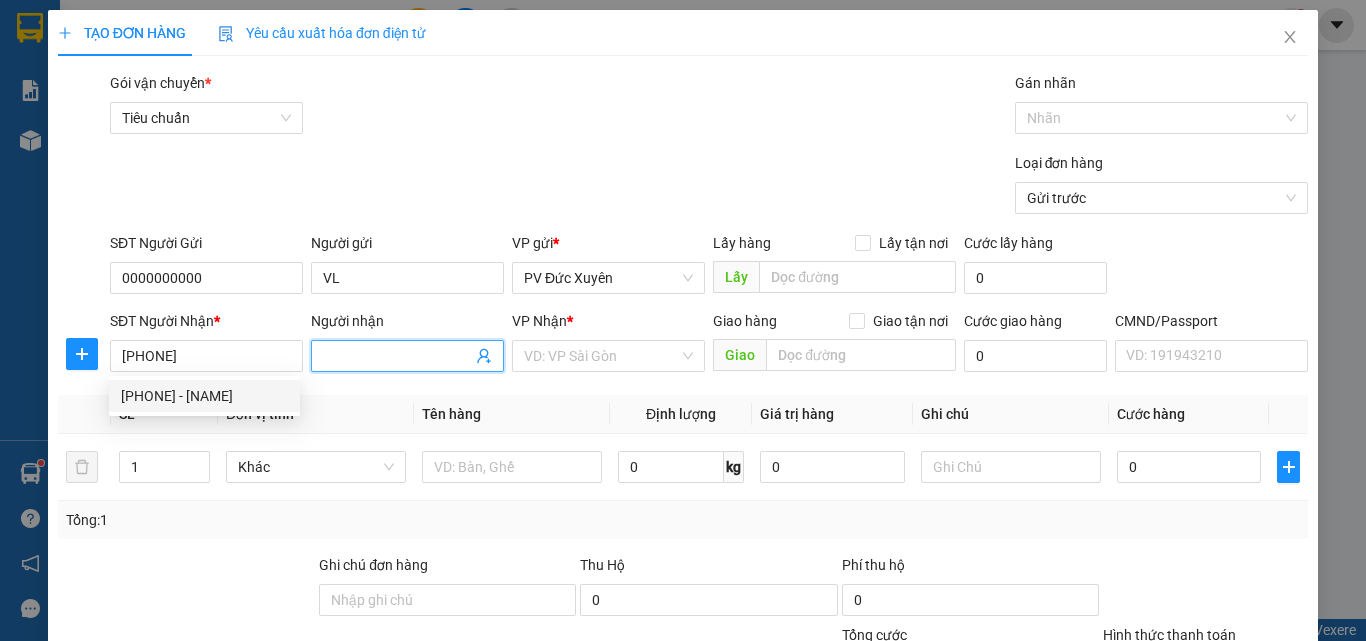click on "Người nhận" at bounding box center [397, 356] 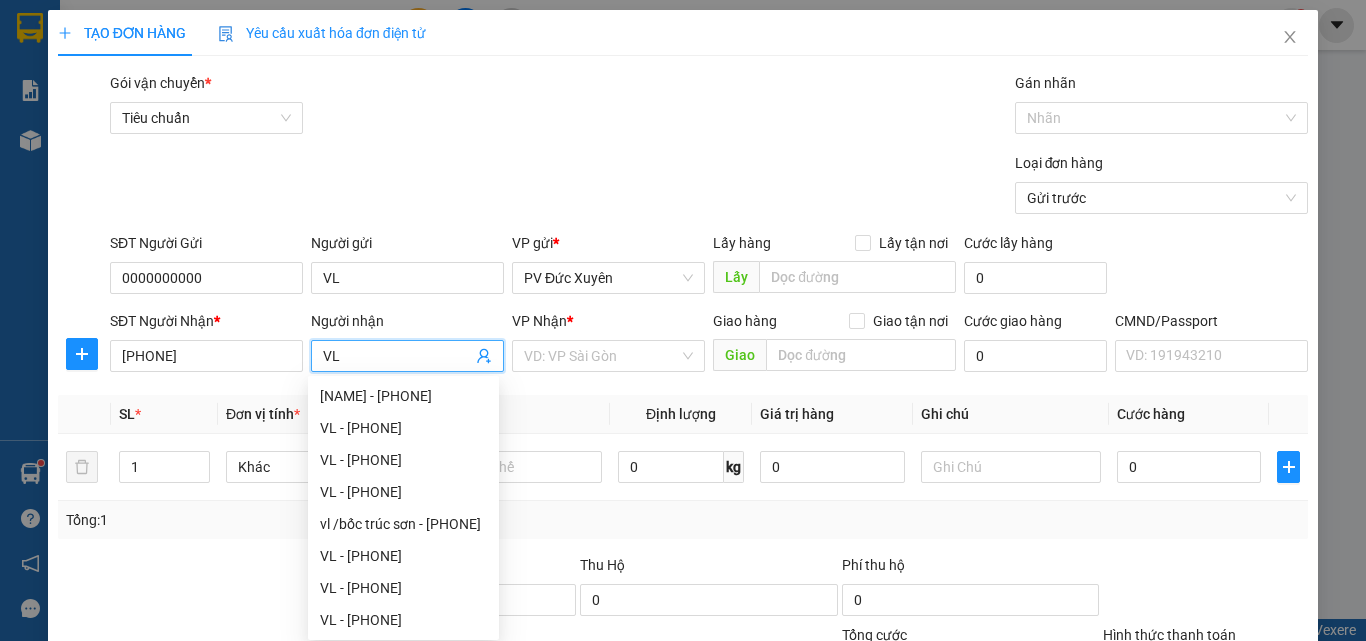 type on "VL" 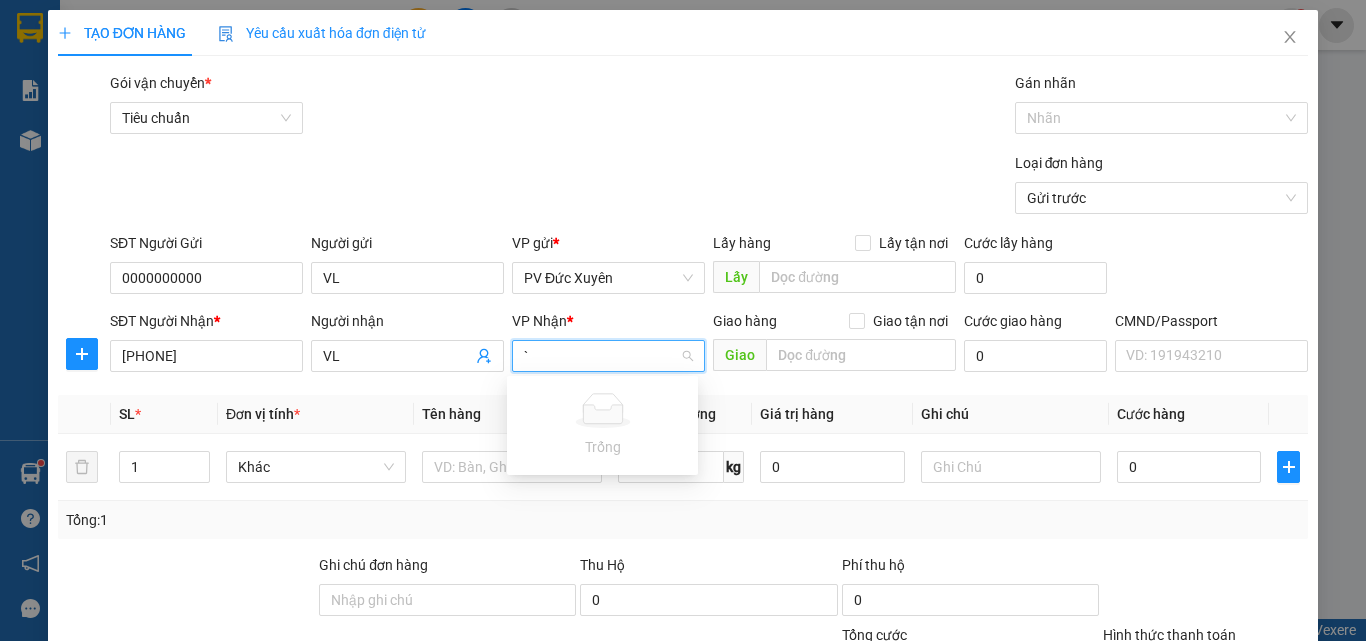 type 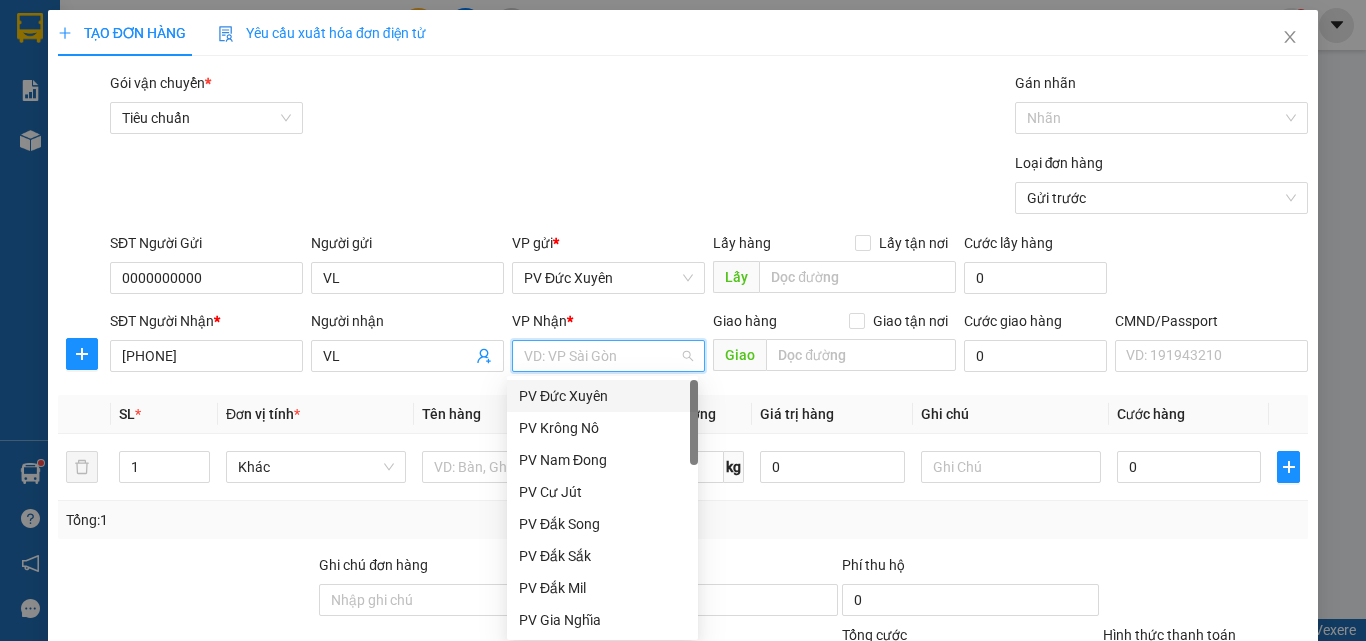 click on "VD: VP Sài Gòn" at bounding box center (608, 356) 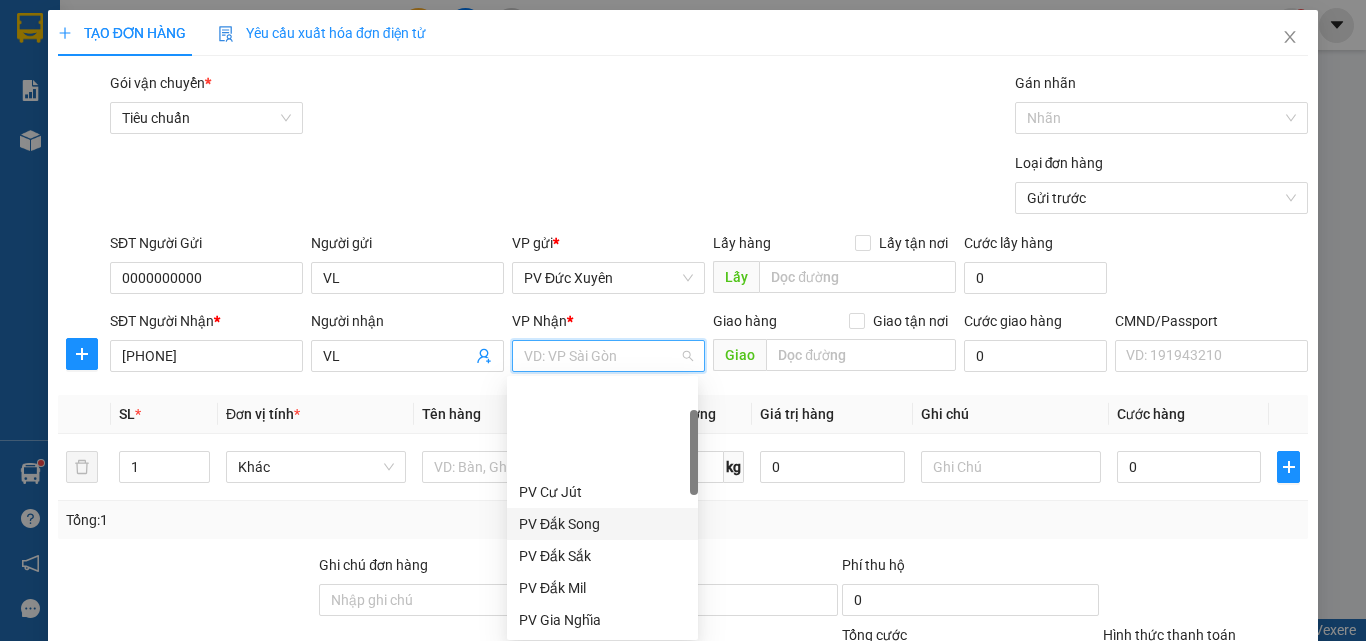 scroll, scrollTop: 200, scrollLeft: 0, axis: vertical 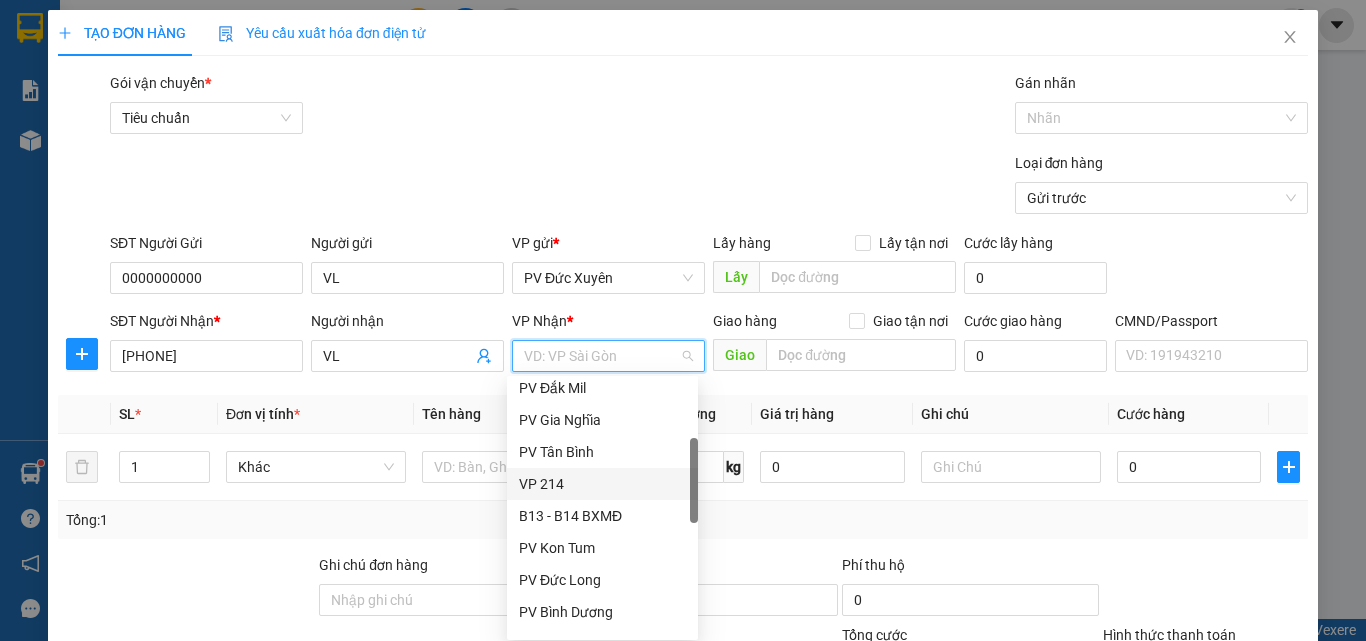click on "VP 214" at bounding box center (602, 484) 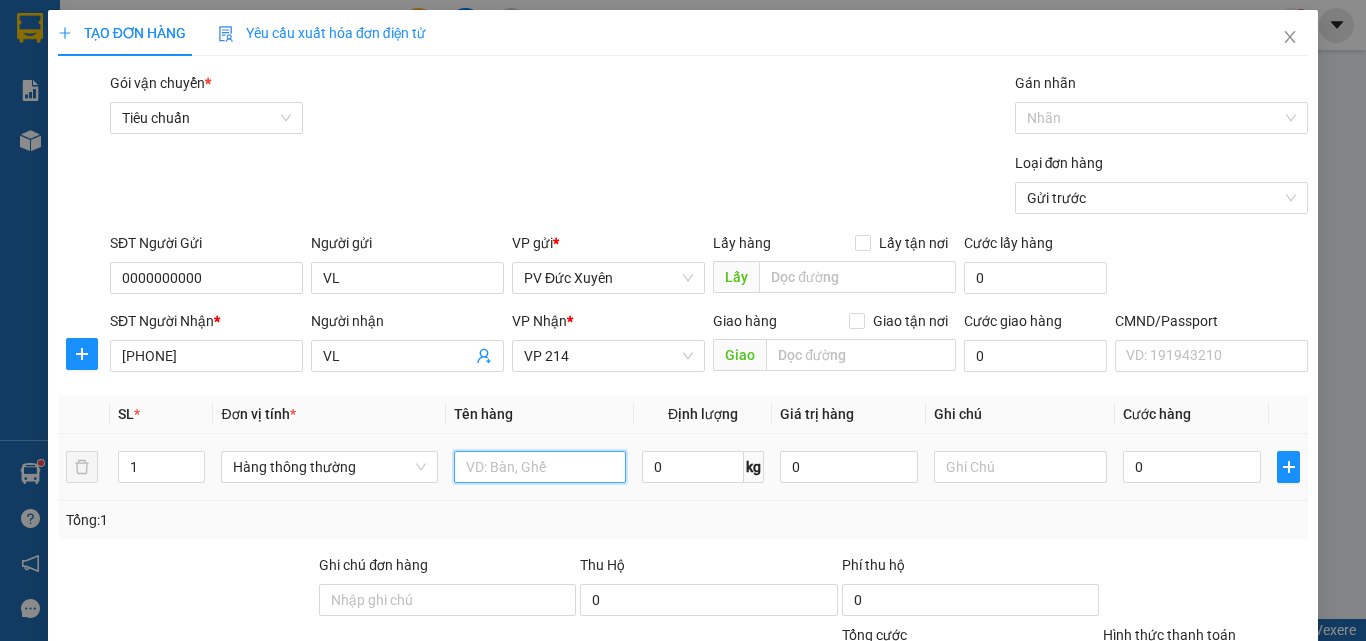 click at bounding box center [540, 467] 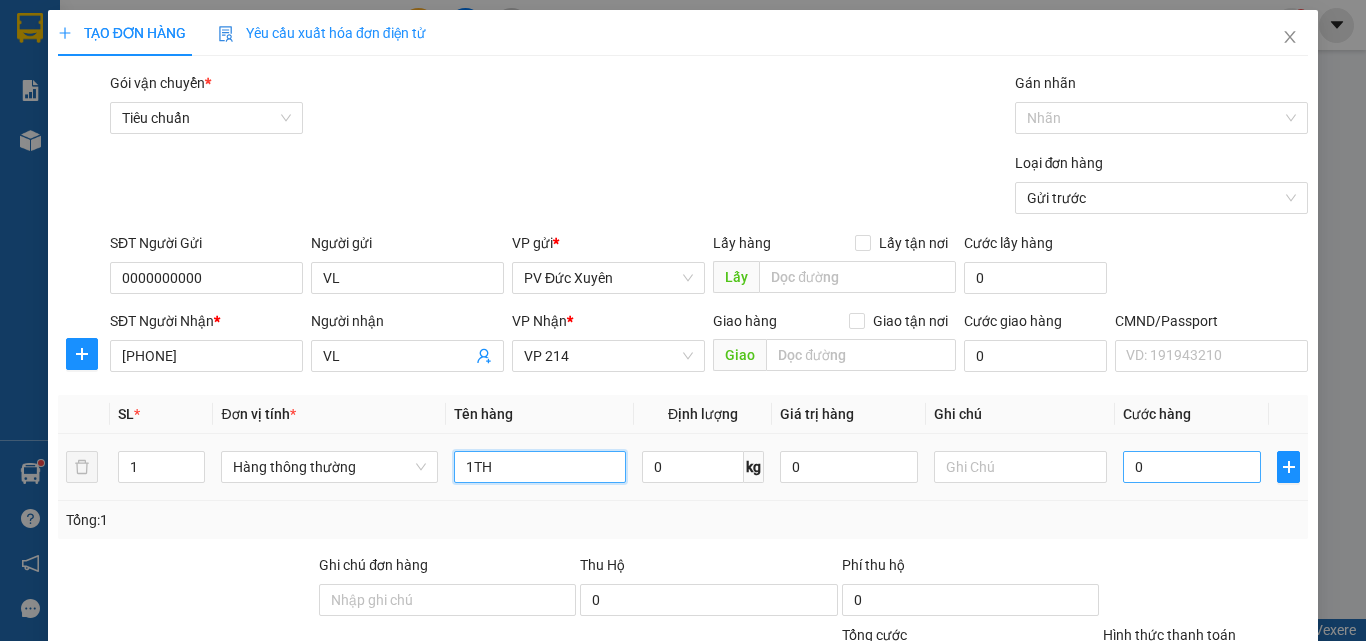 type on "1TH" 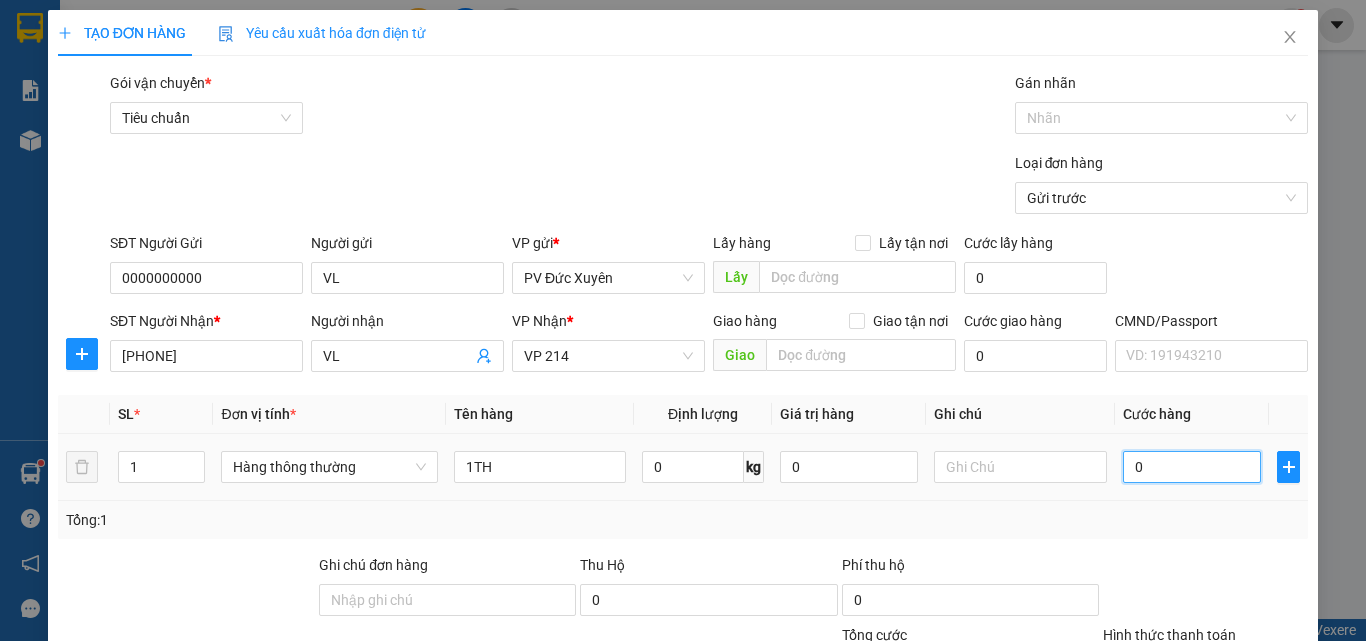 click on "0" at bounding box center (1192, 467) 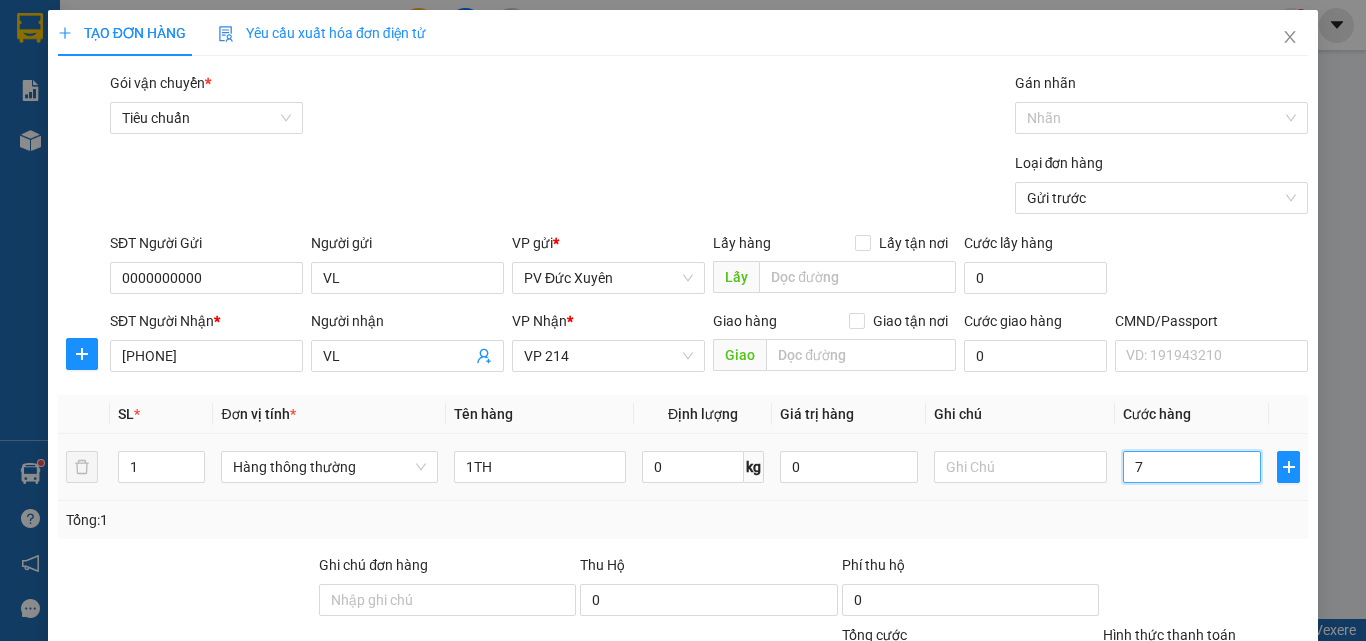 type on "7" 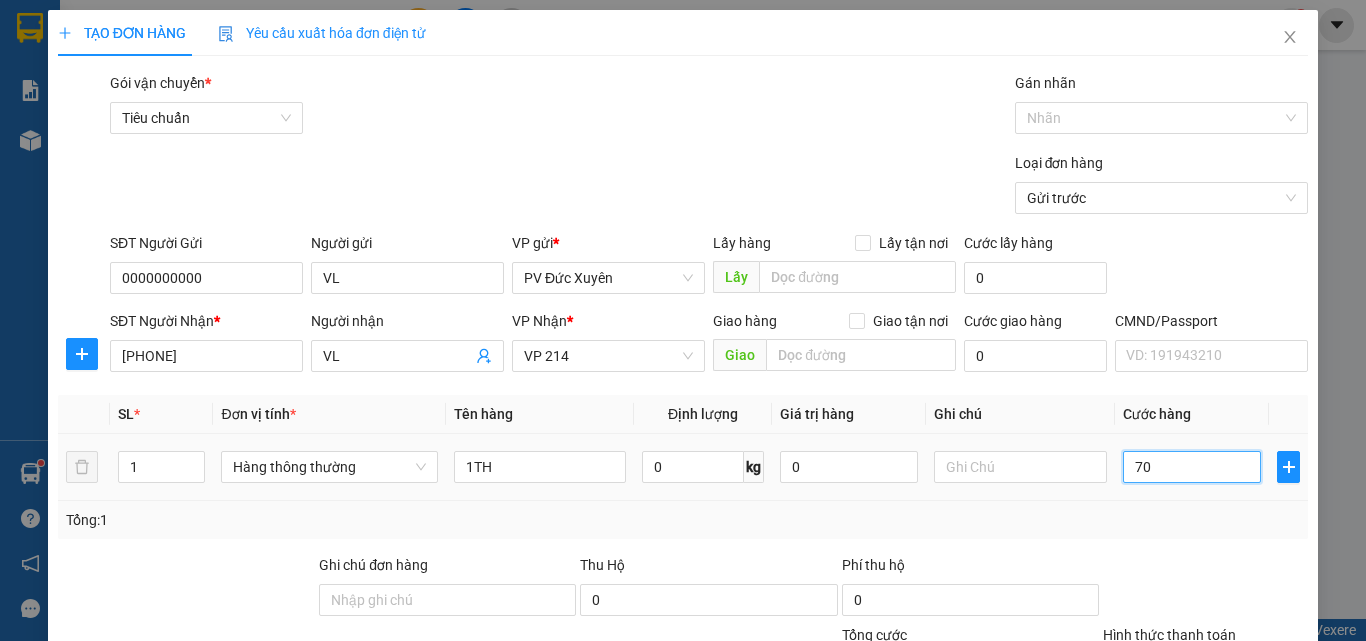 type on "700" 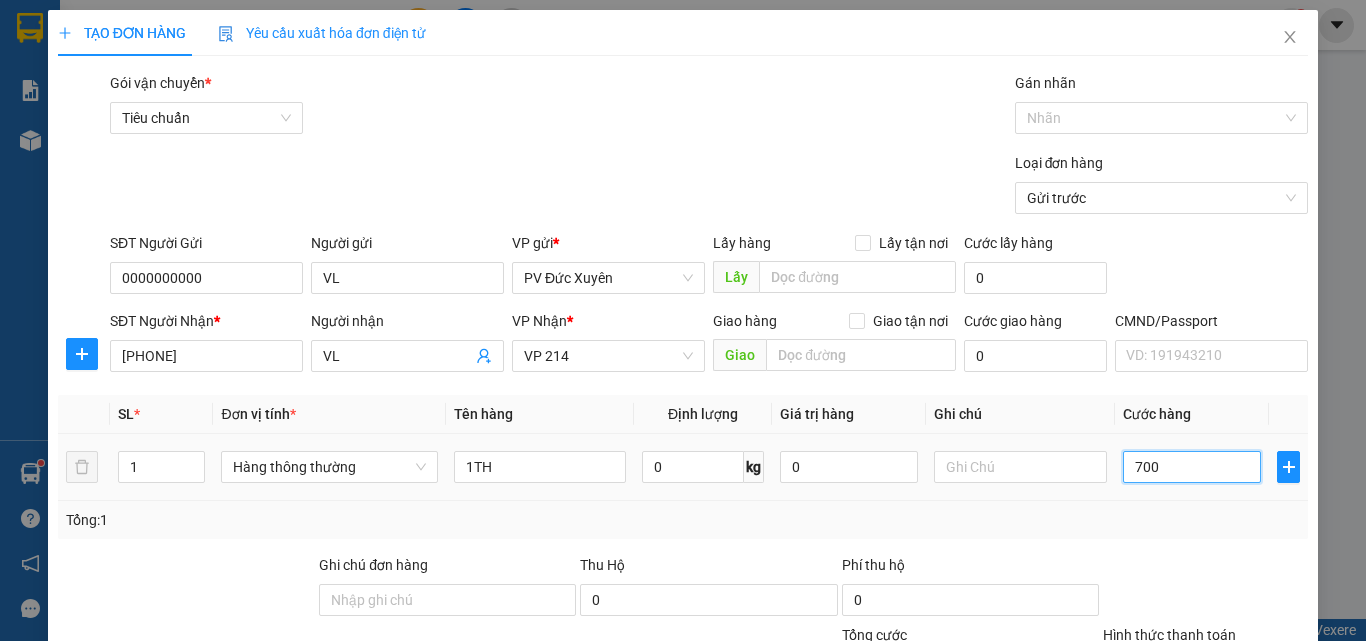 type on "7.000" 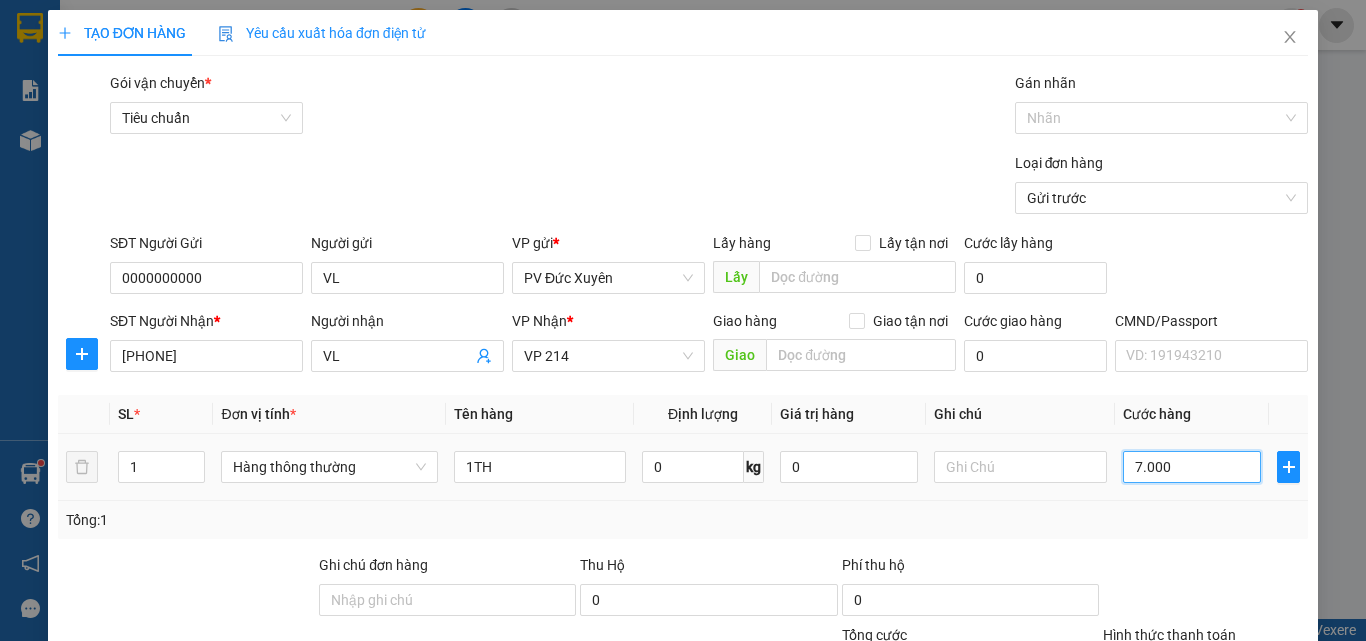 type on "70.000" 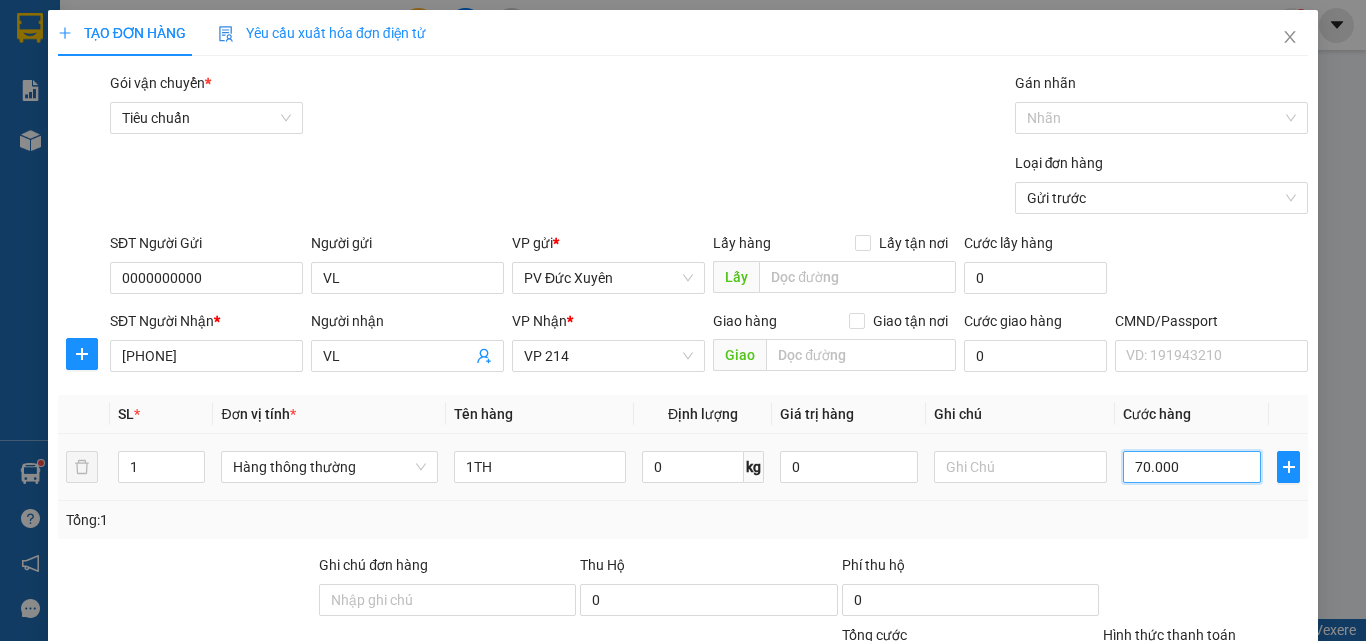 type on "70.000" 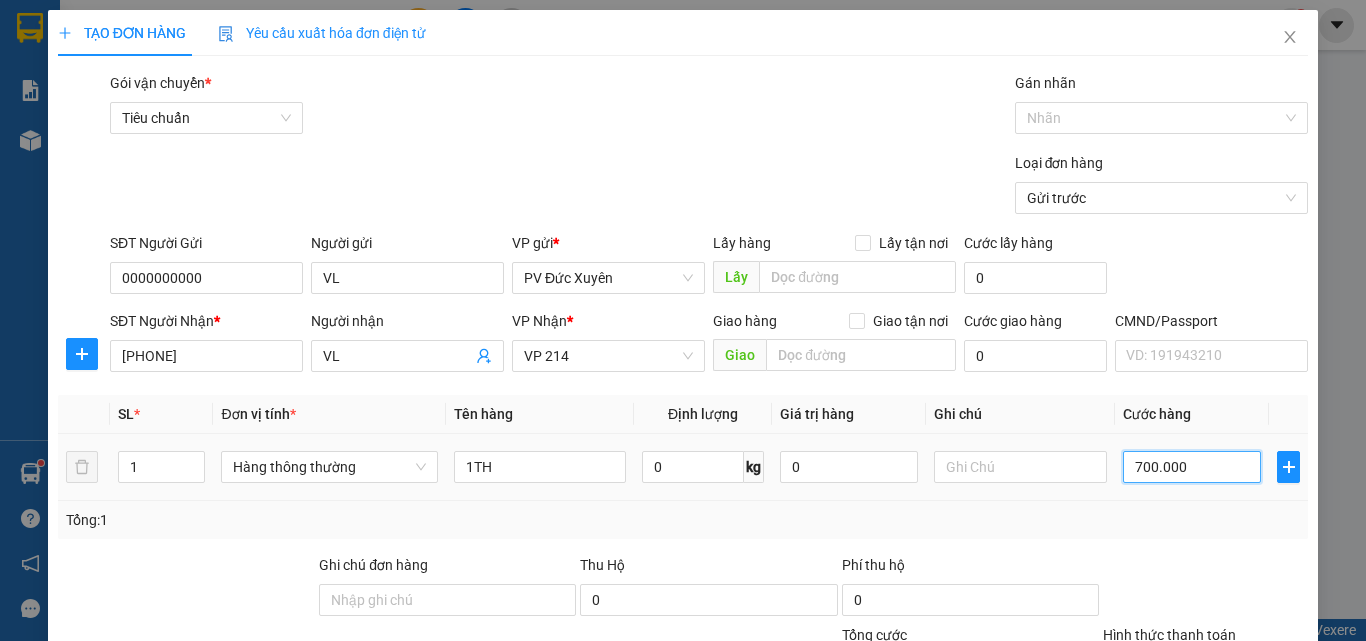 type on "70.000" 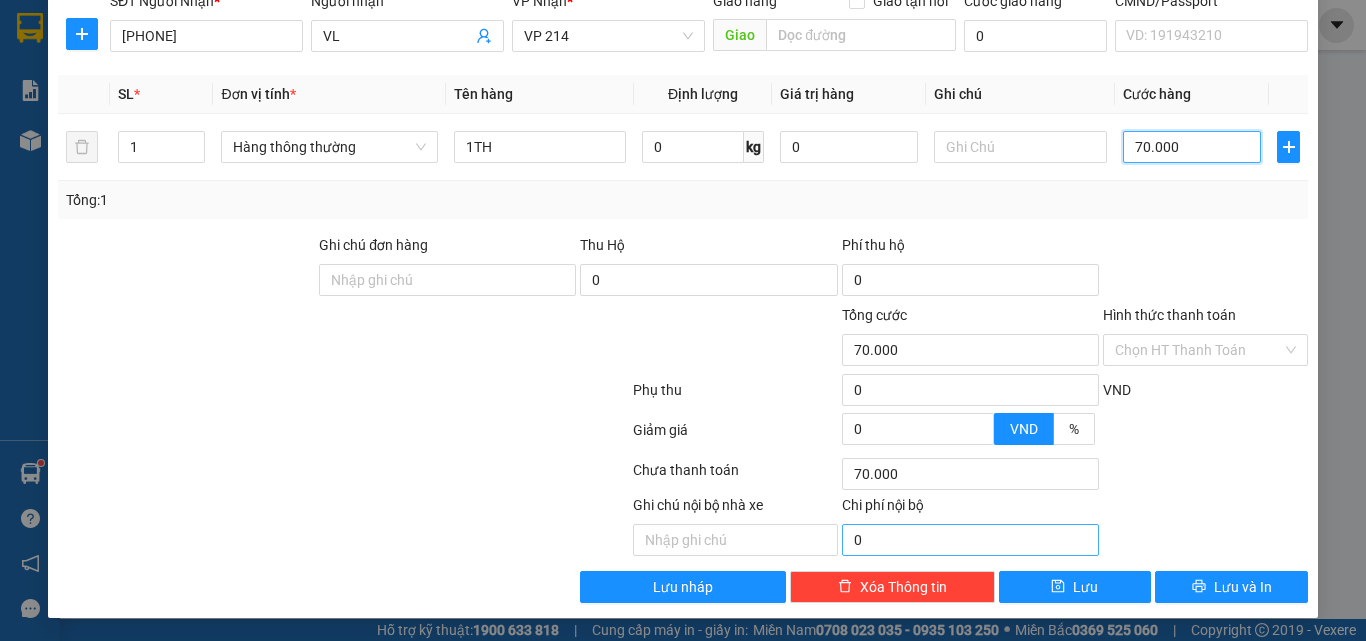 scroll, scrollTop: 321, scrollLeft: 0, axis: vertical 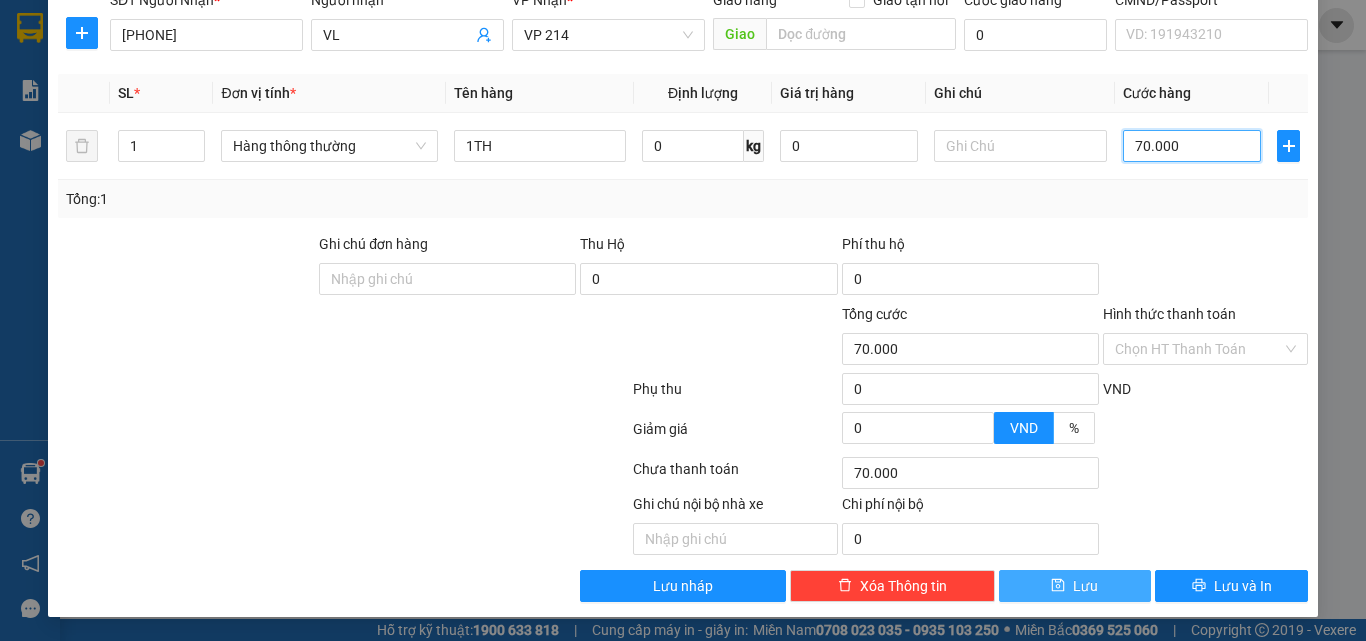 type on "70.000" 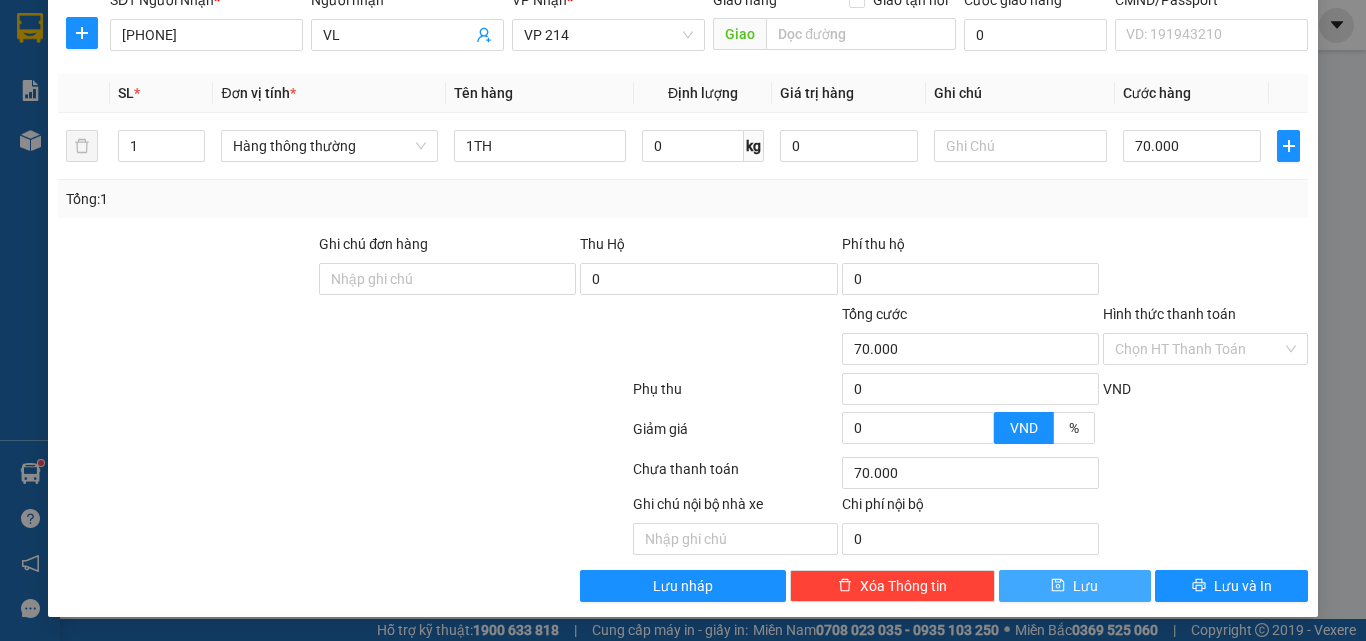 click on "Lưu" at bounding box center [1085, 586] 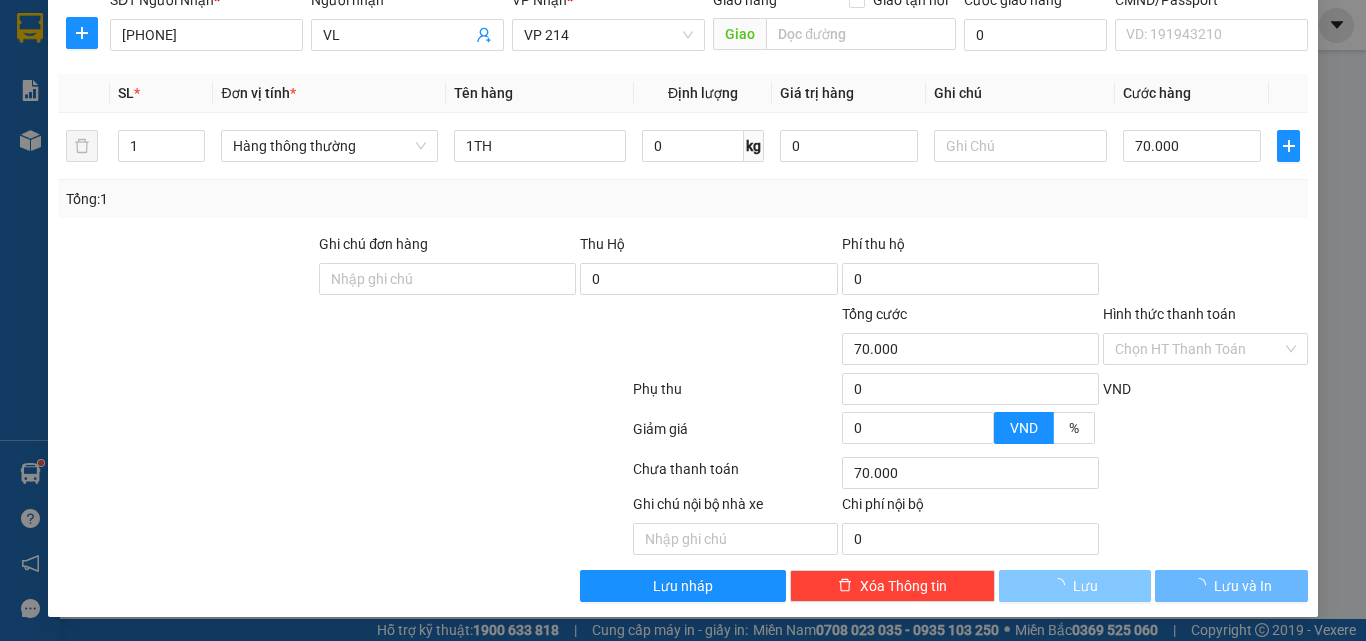 type 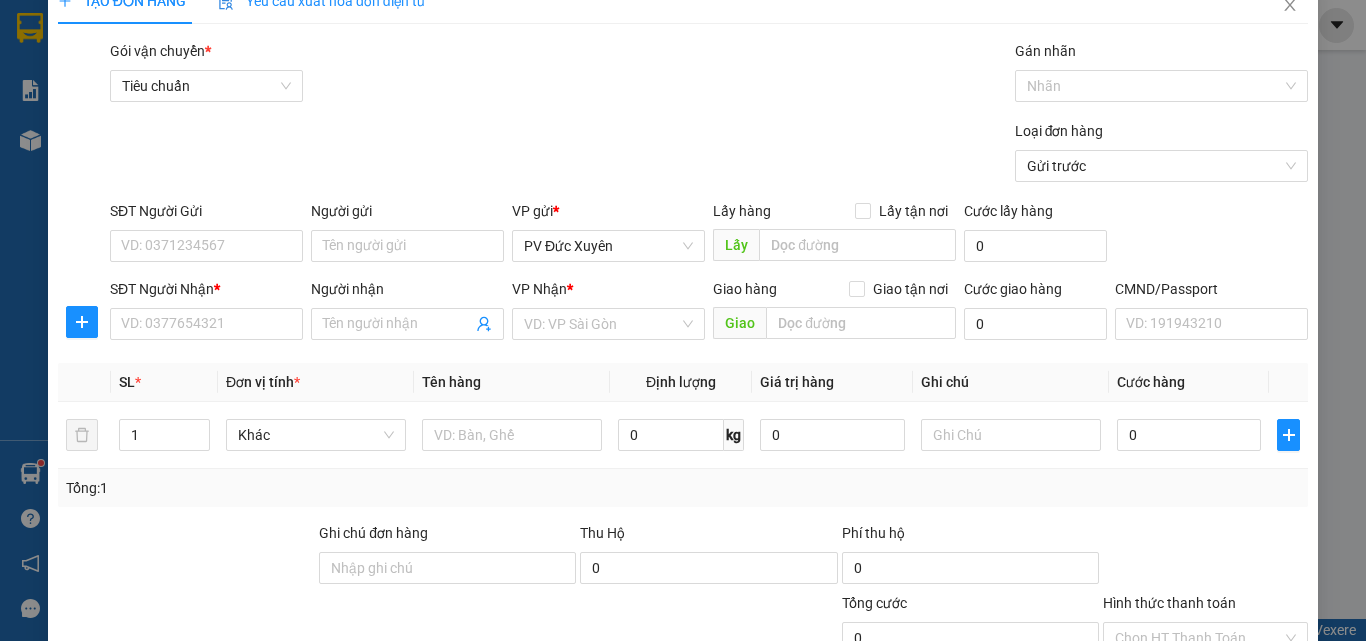 scroll, scrollTop: 21, scrollLeft: 0, axis: vertical 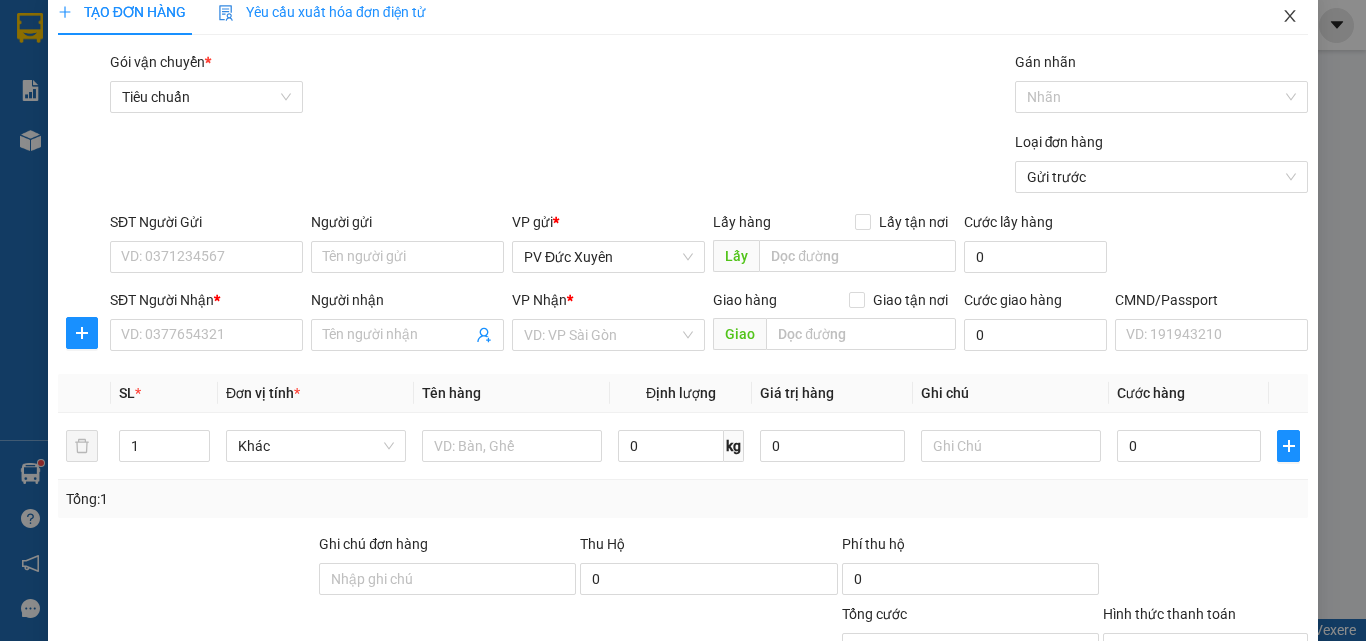 click 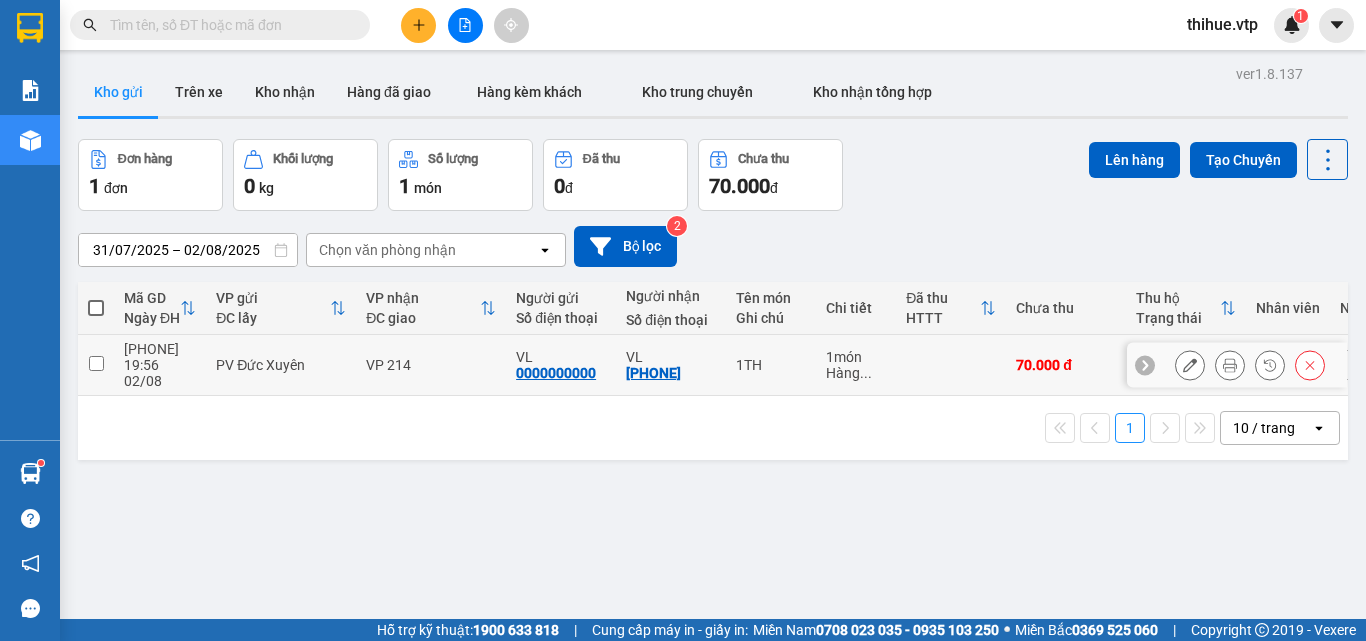 drag, startPoint x: 93, startPoint y: 359, endPoint x: 139, endPoint y: 316, distance: 62.968246 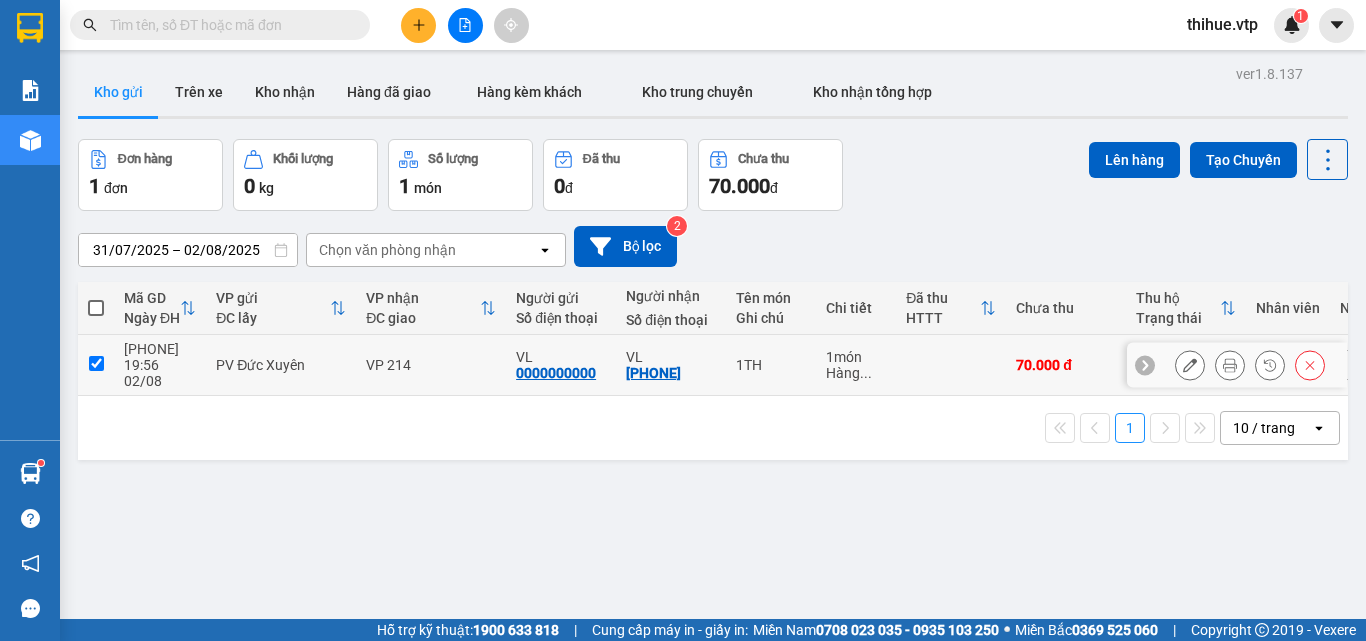 checkbox on "true" 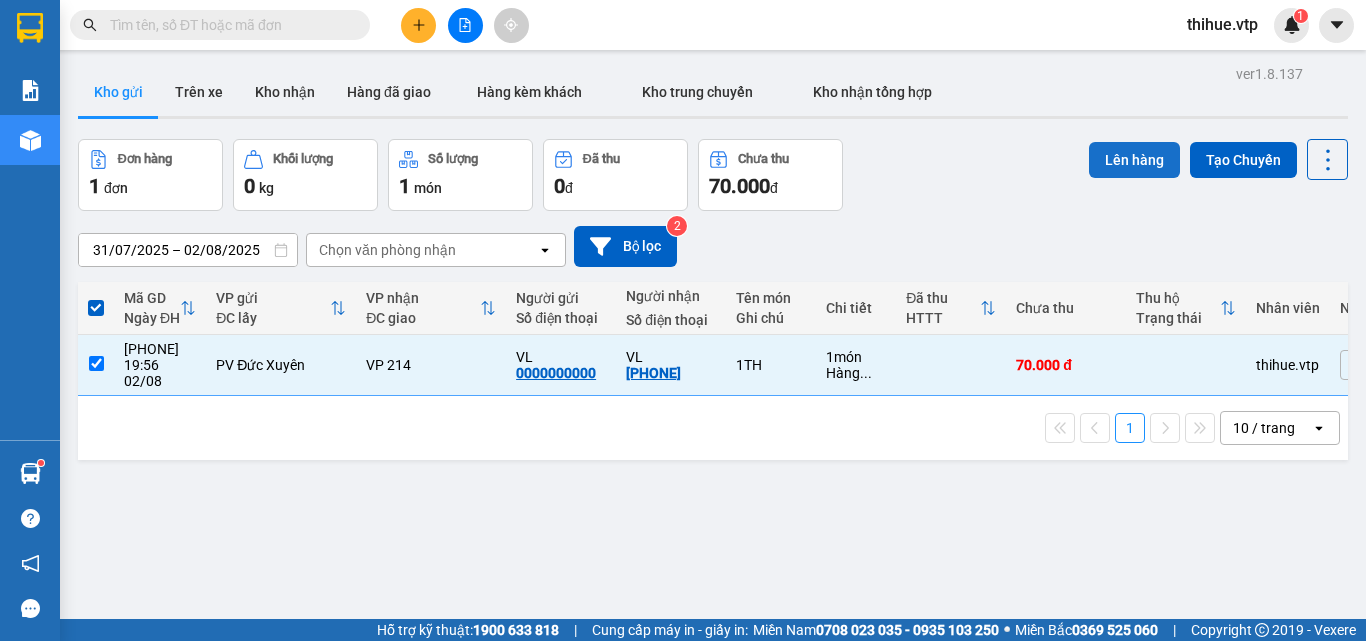click on "Lên hàng" at bounding box center (1134, 160) 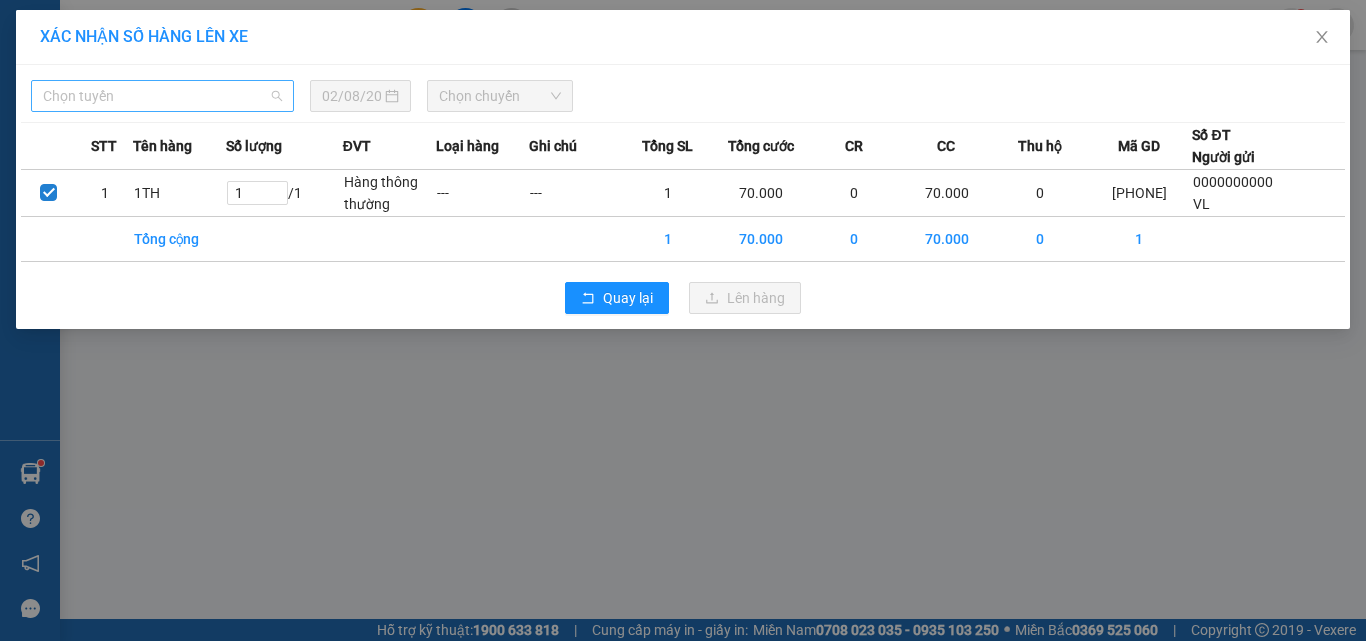 click on "Chọn tuyến" at bounding box center [162, 96] 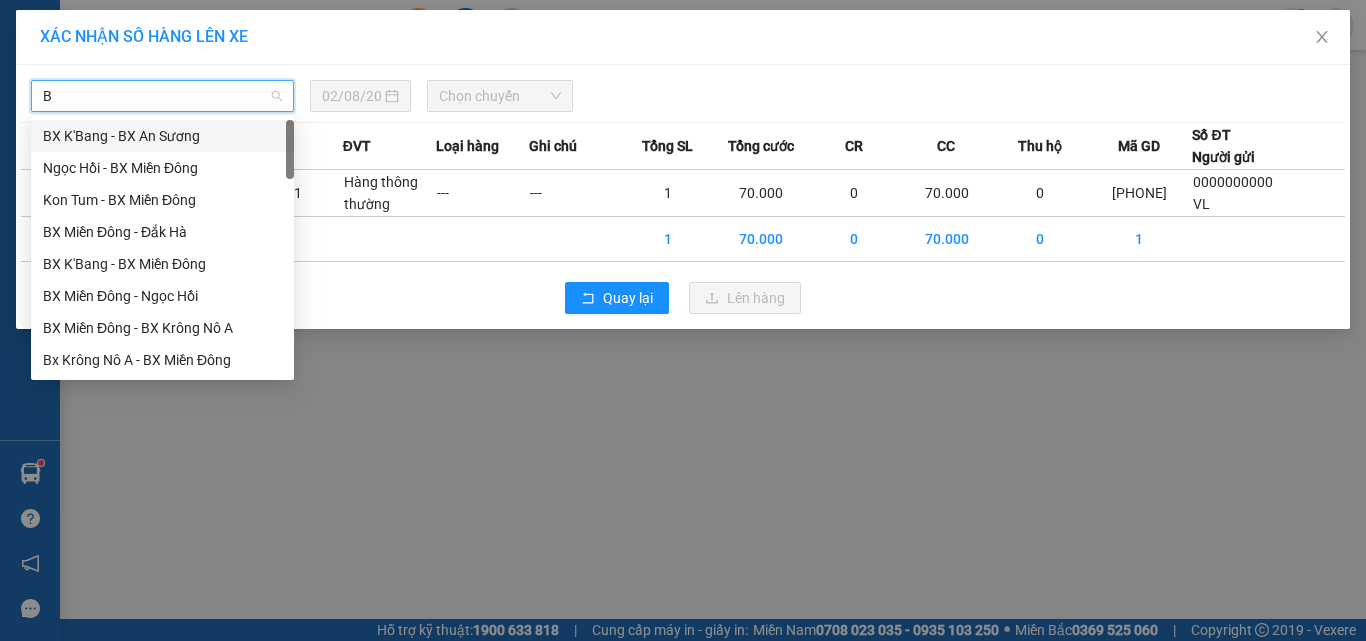 type on "B" 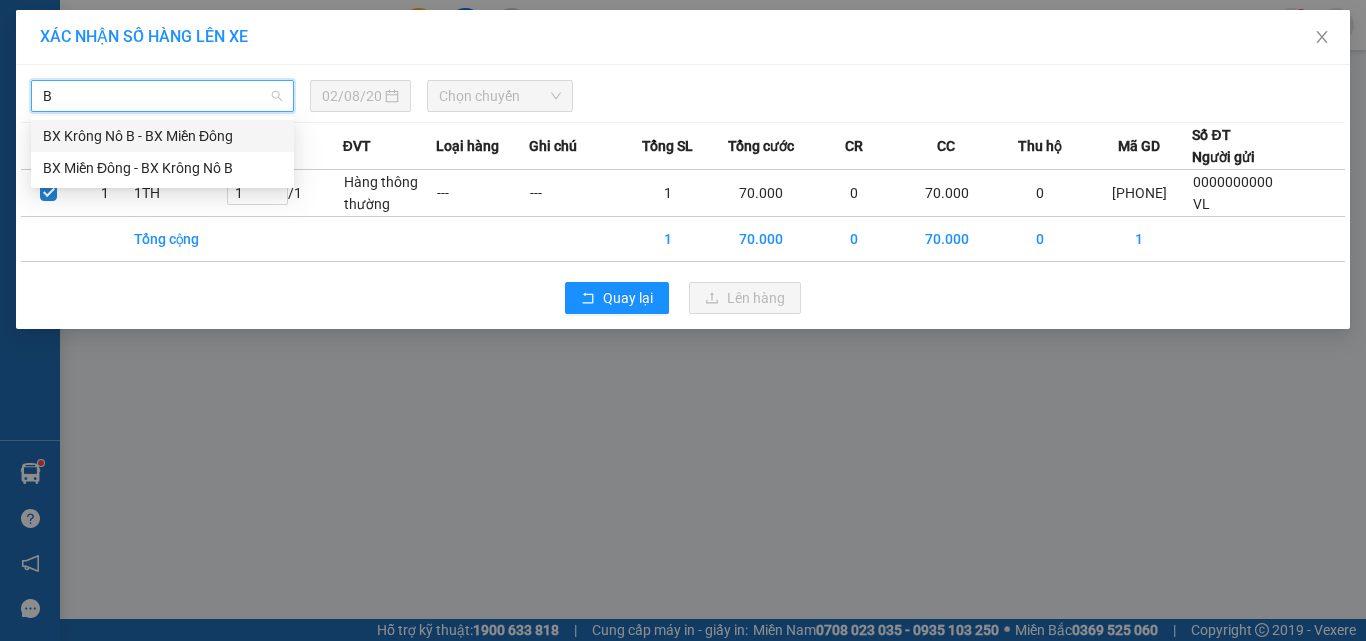 click on "BX Krông Nô B - BX Miền Đông" at bounding box center [162, 136] 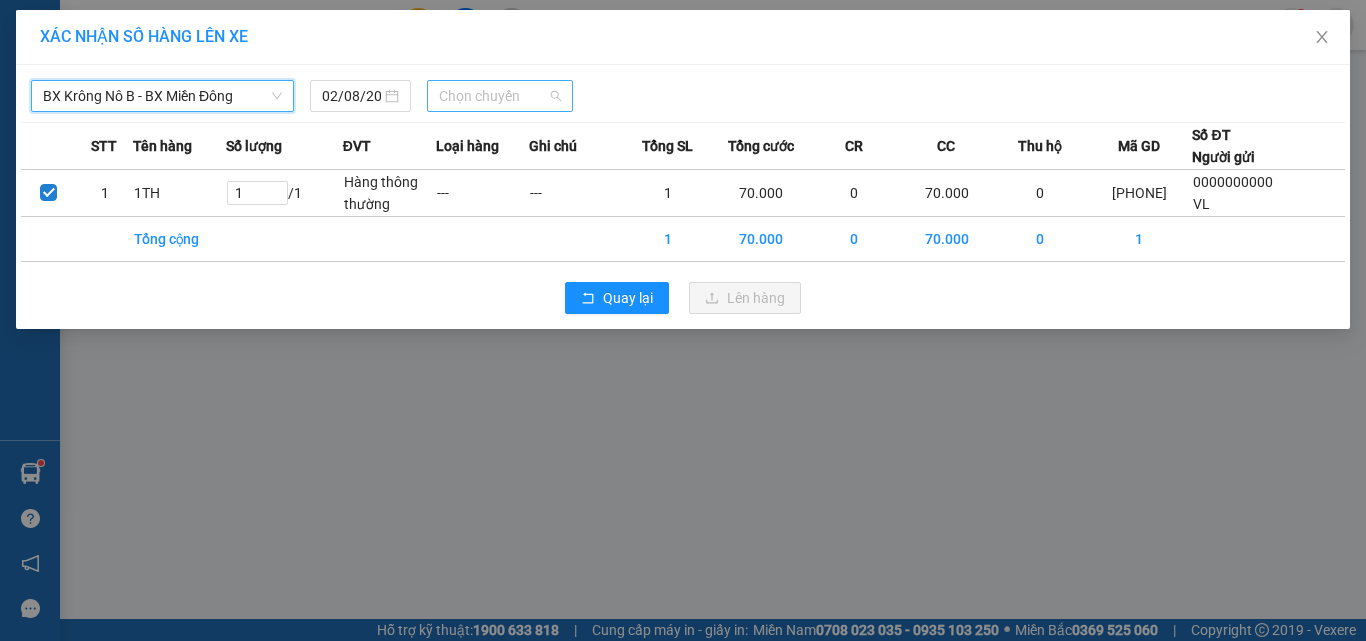 click on "Chọn chuyến" at bounding box center (500, 96) 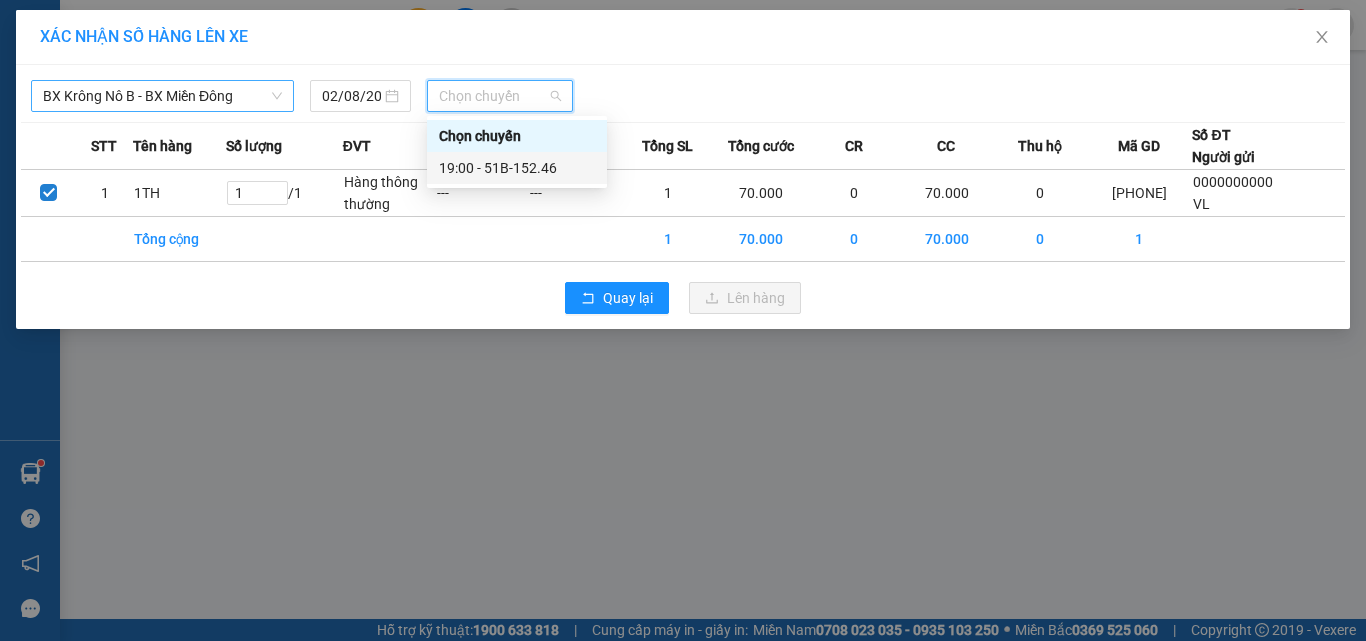 click on "19:00     - 51B-152.46" at bounding box center (517, 168) 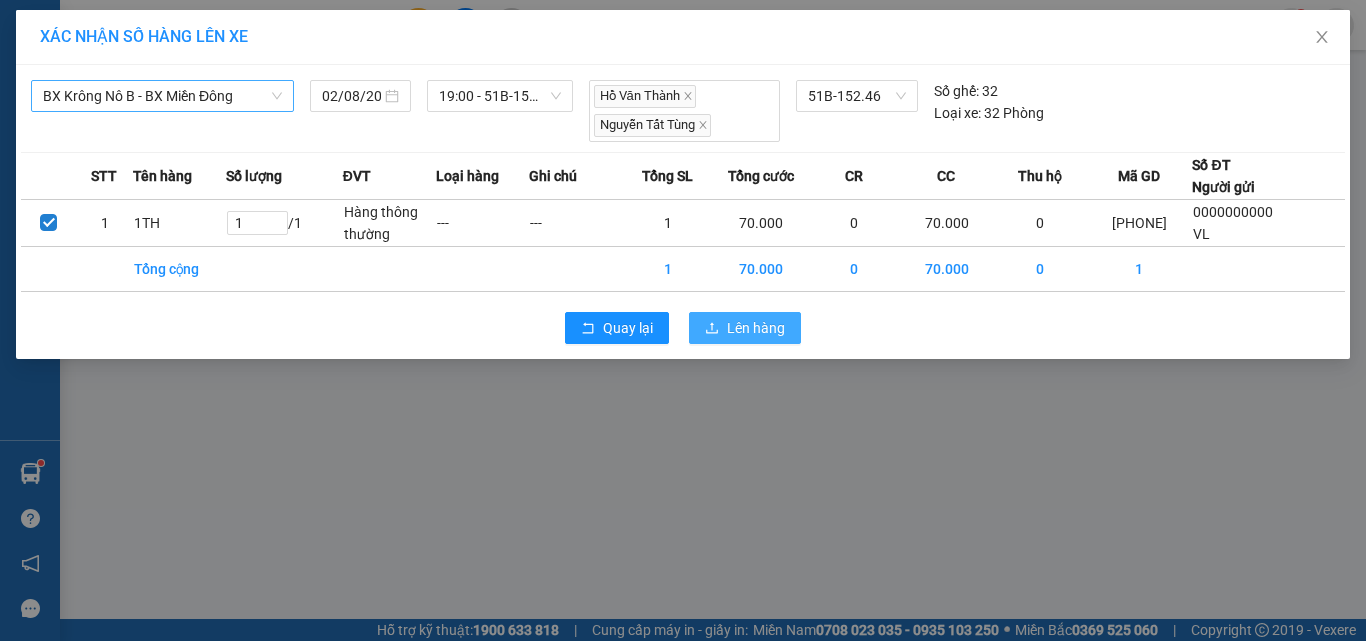 click on "Lên hàng" at bounding box center (756, 328) 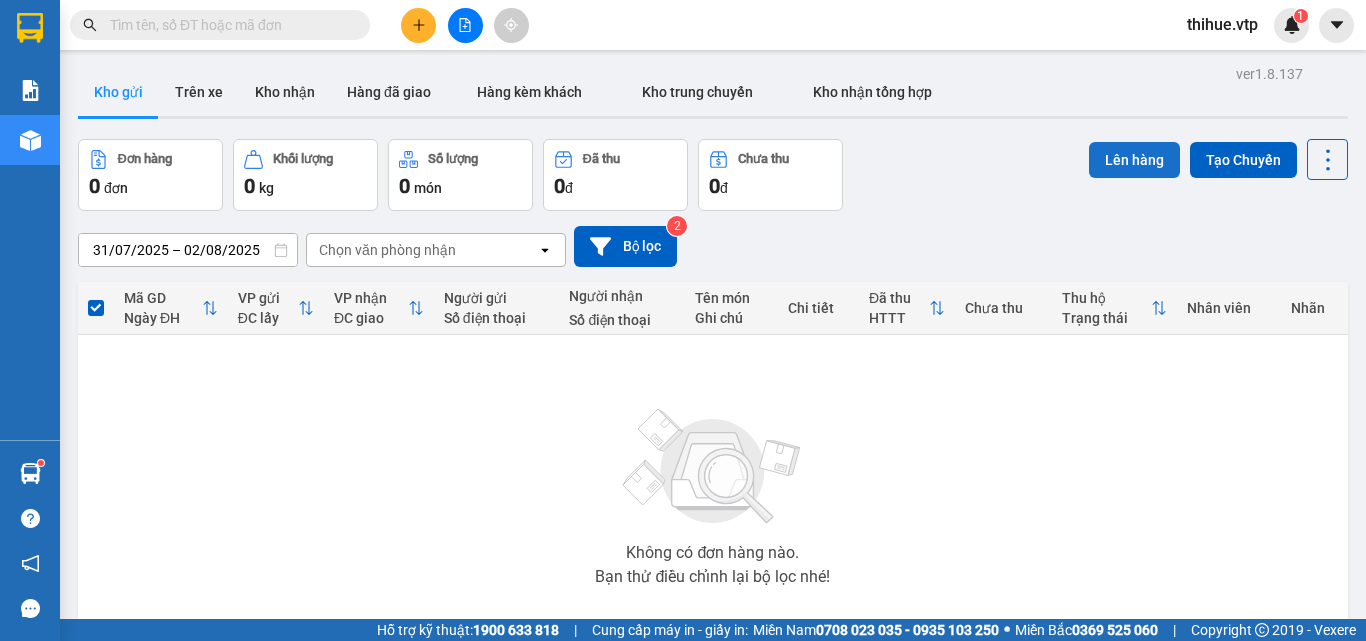 click on "Lên hàng" at bounding box center (1134, 160) 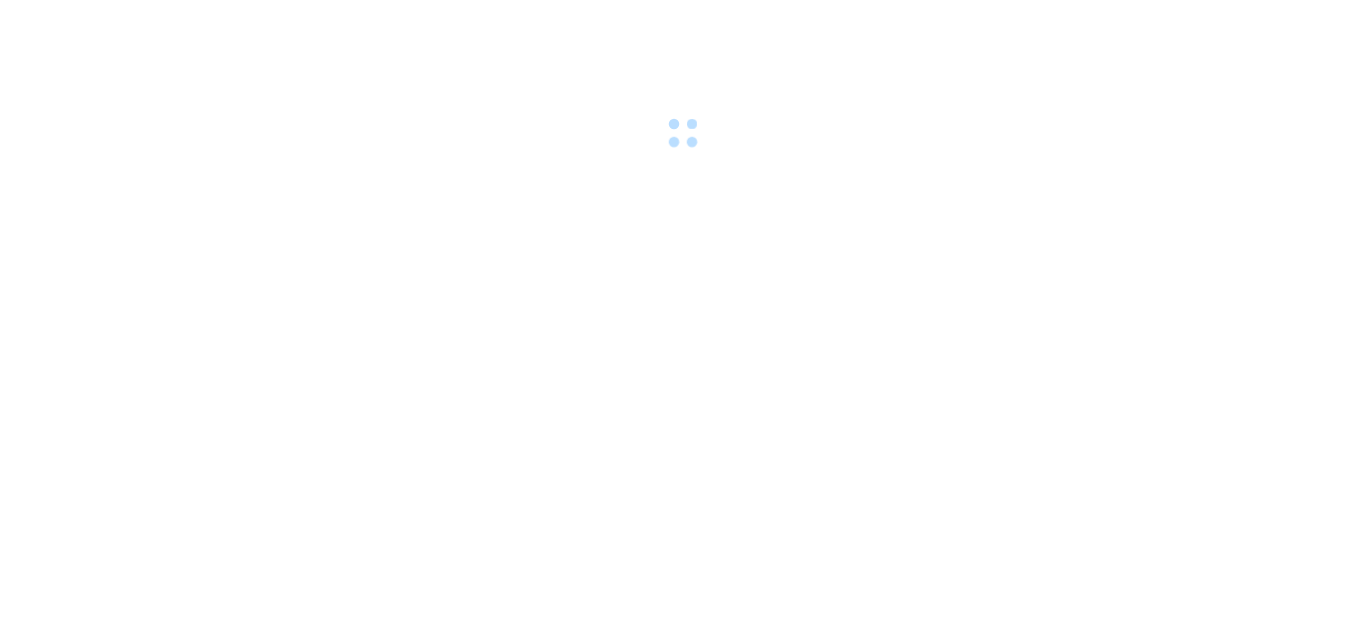 scroll, scrollTop: 0, scrollLeft: 0, axis: both 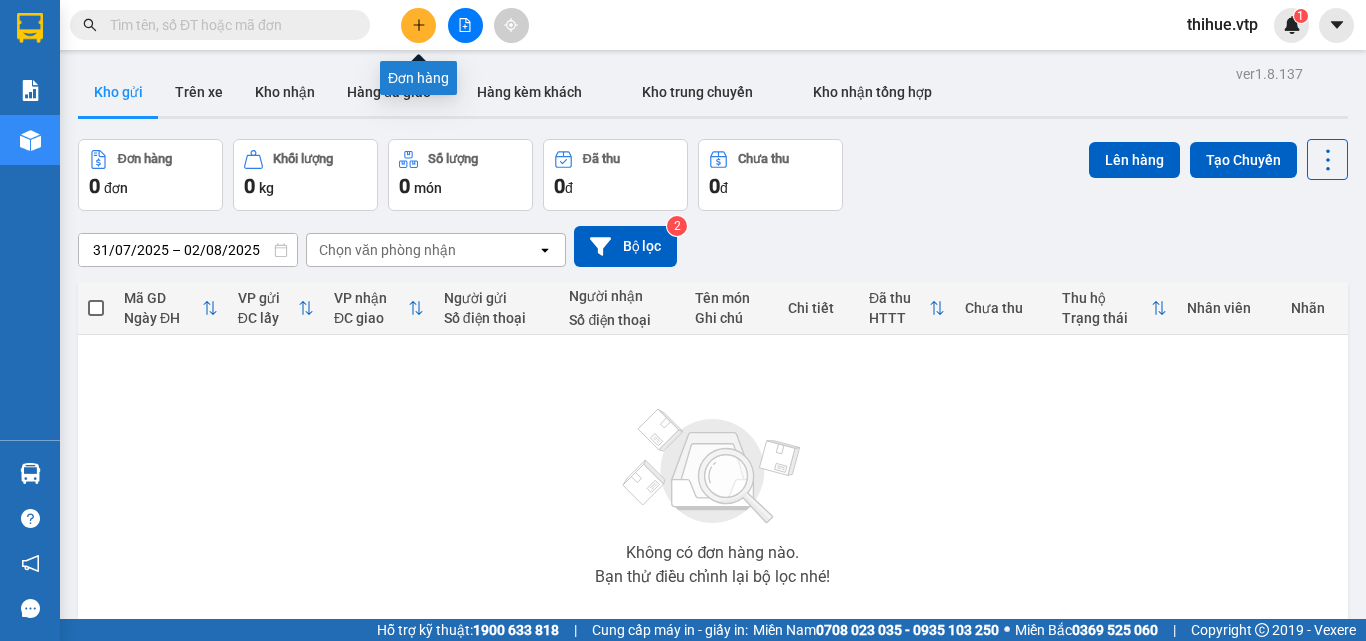 click 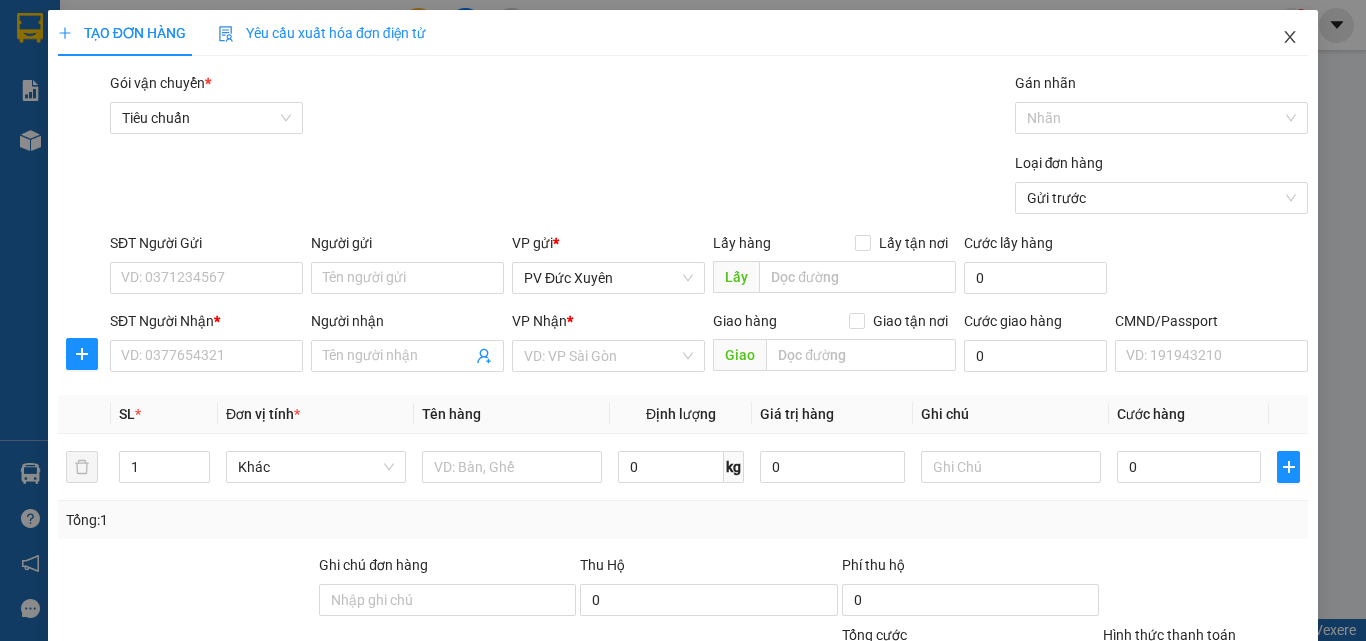 click 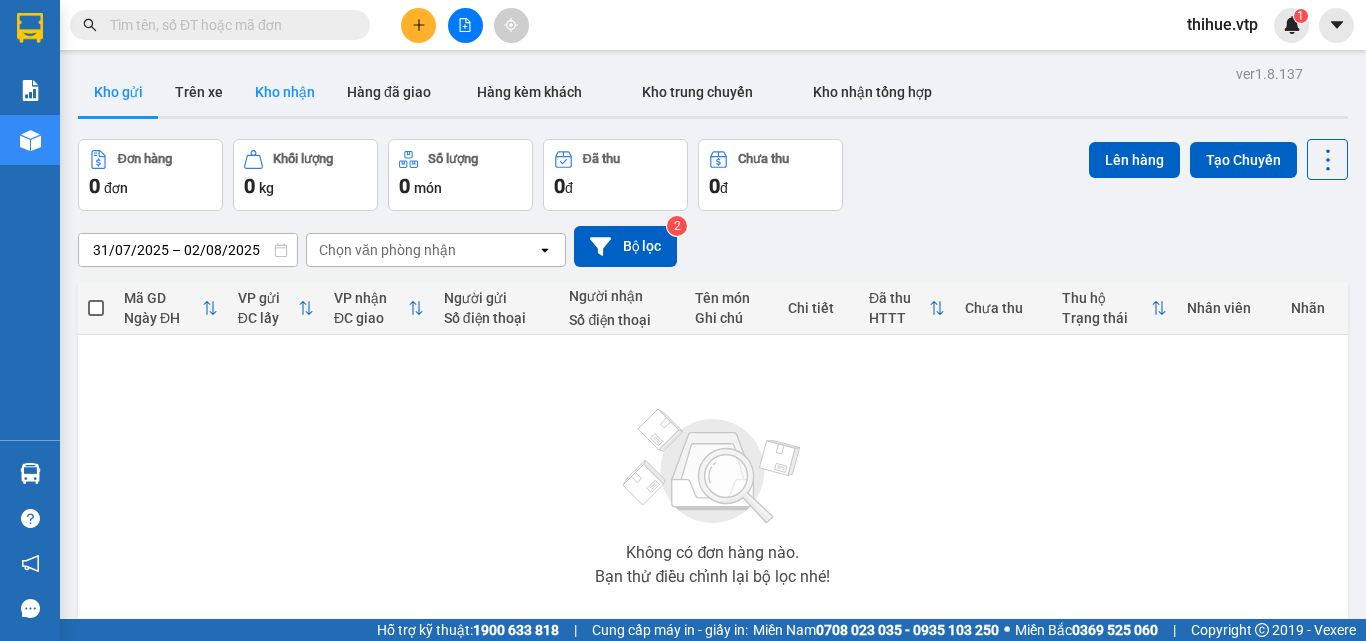 click on "Kho nhận" at bounding box center [285, 92] 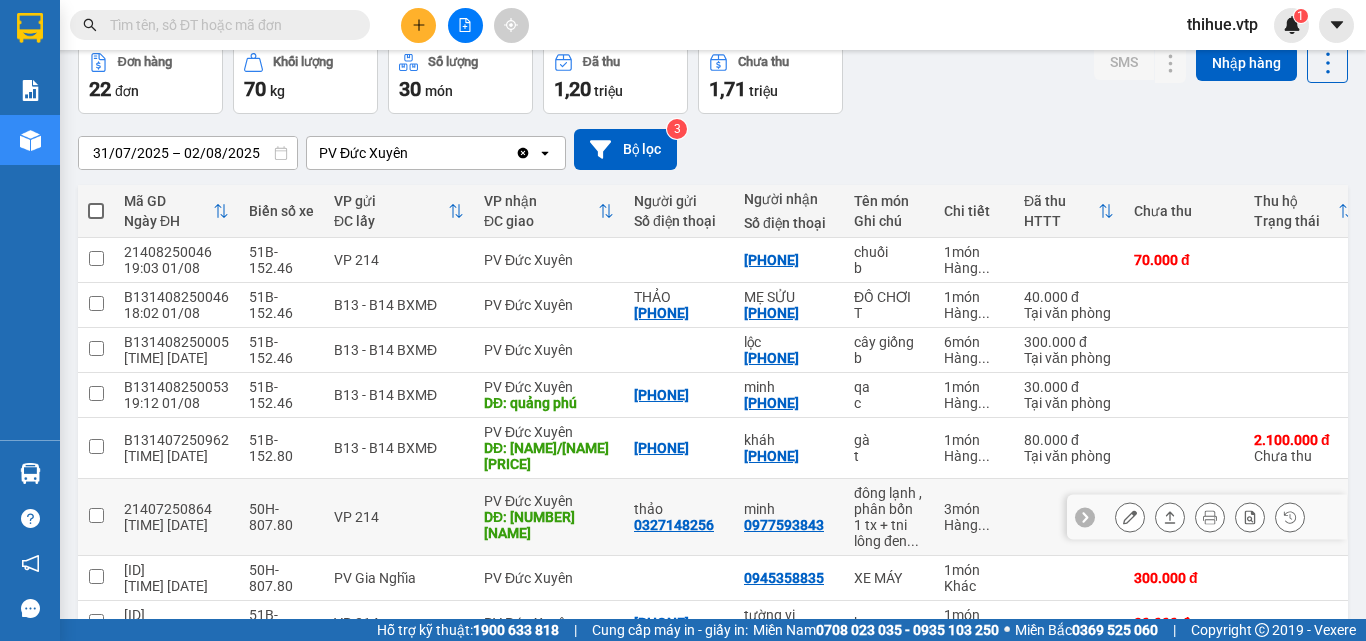 scroll, scrollTop: 0, scrollLeft: 0, axis: both 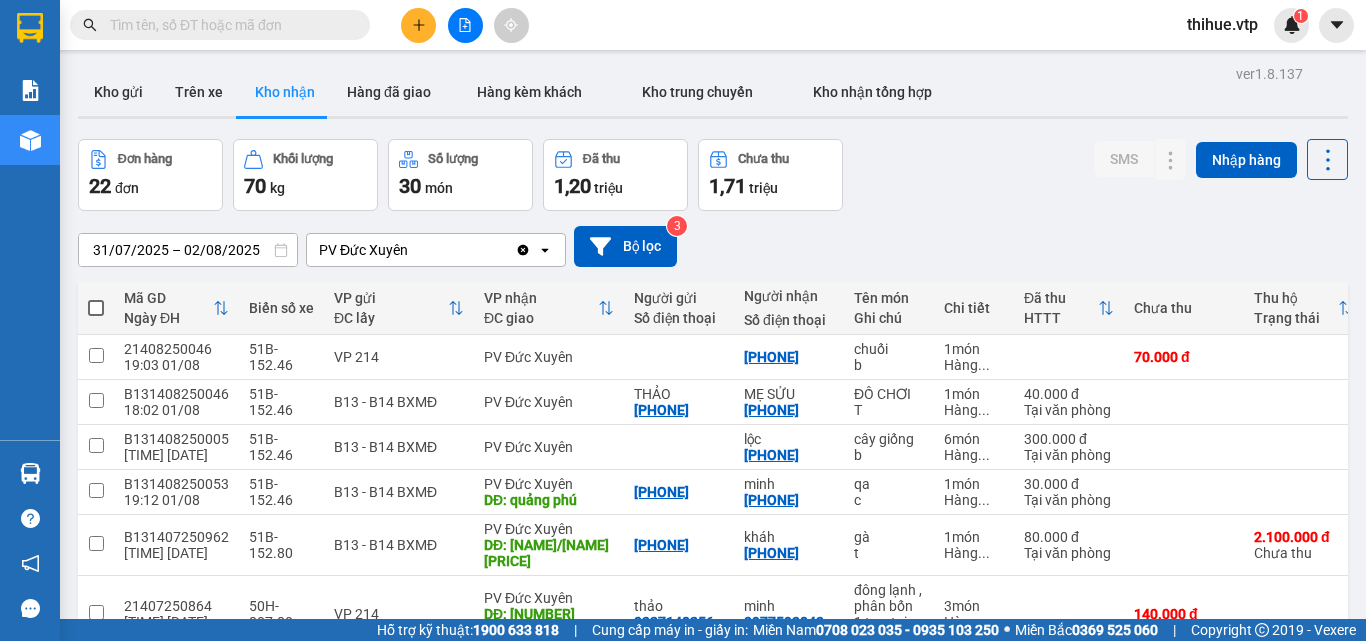 click at bounding box center [228, 25] 